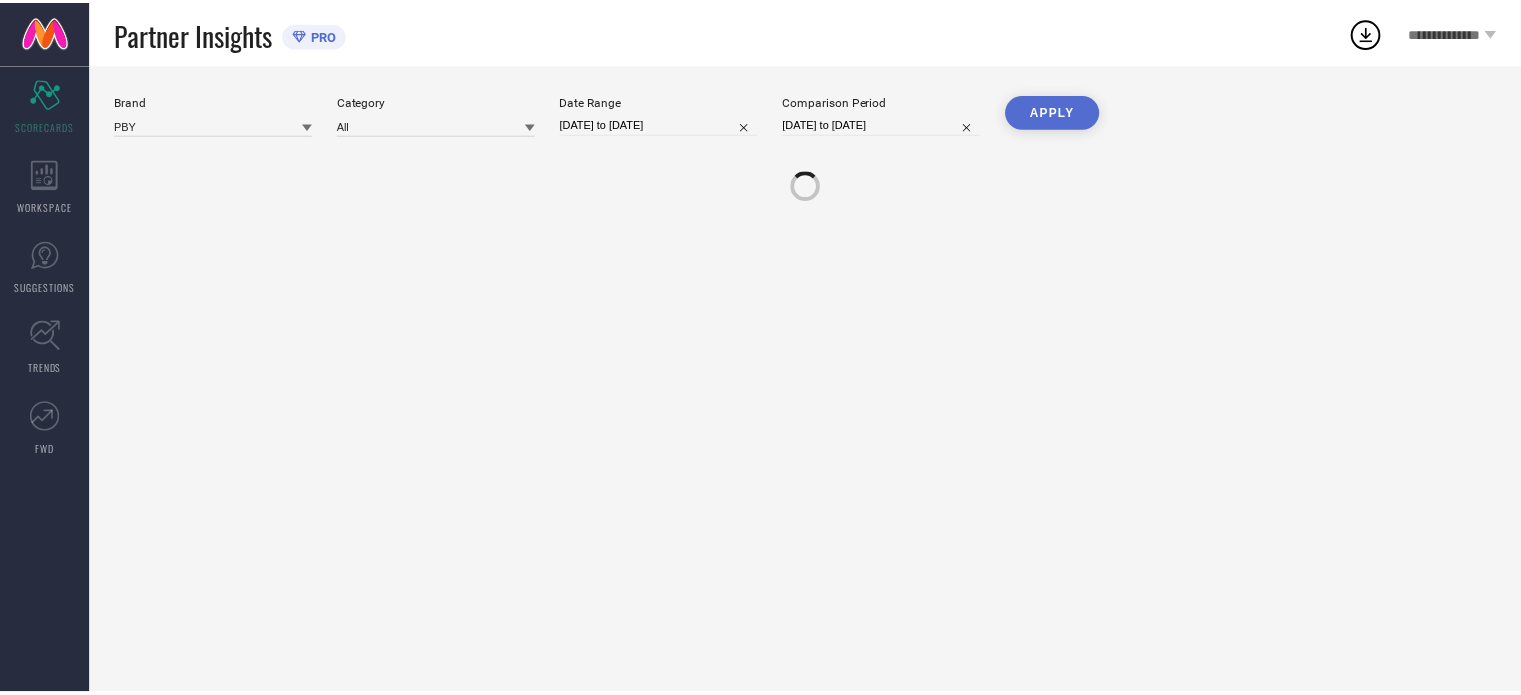 scroll, scrollTop: 0, scrollLeft: 0, axis: both 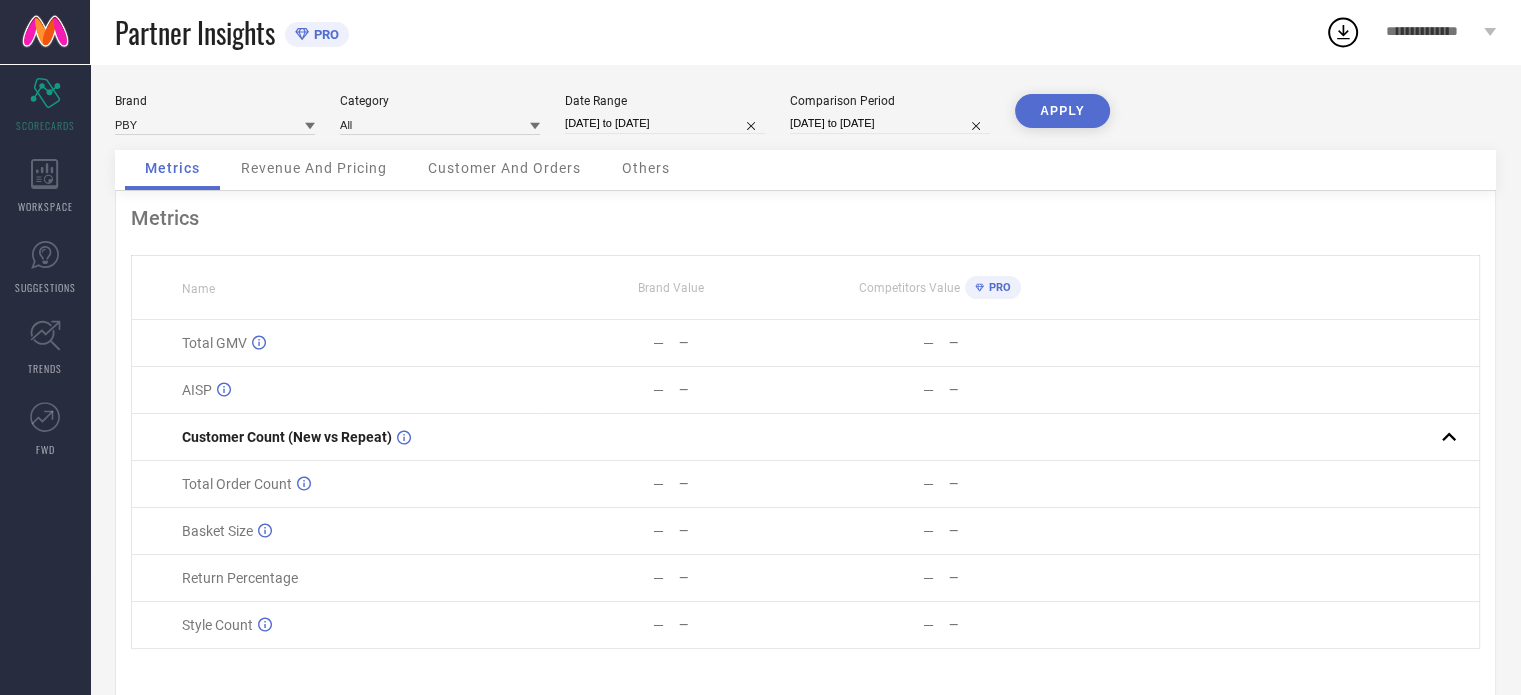 click on "Revenue And Pricing" at bounding box center [314, 168] 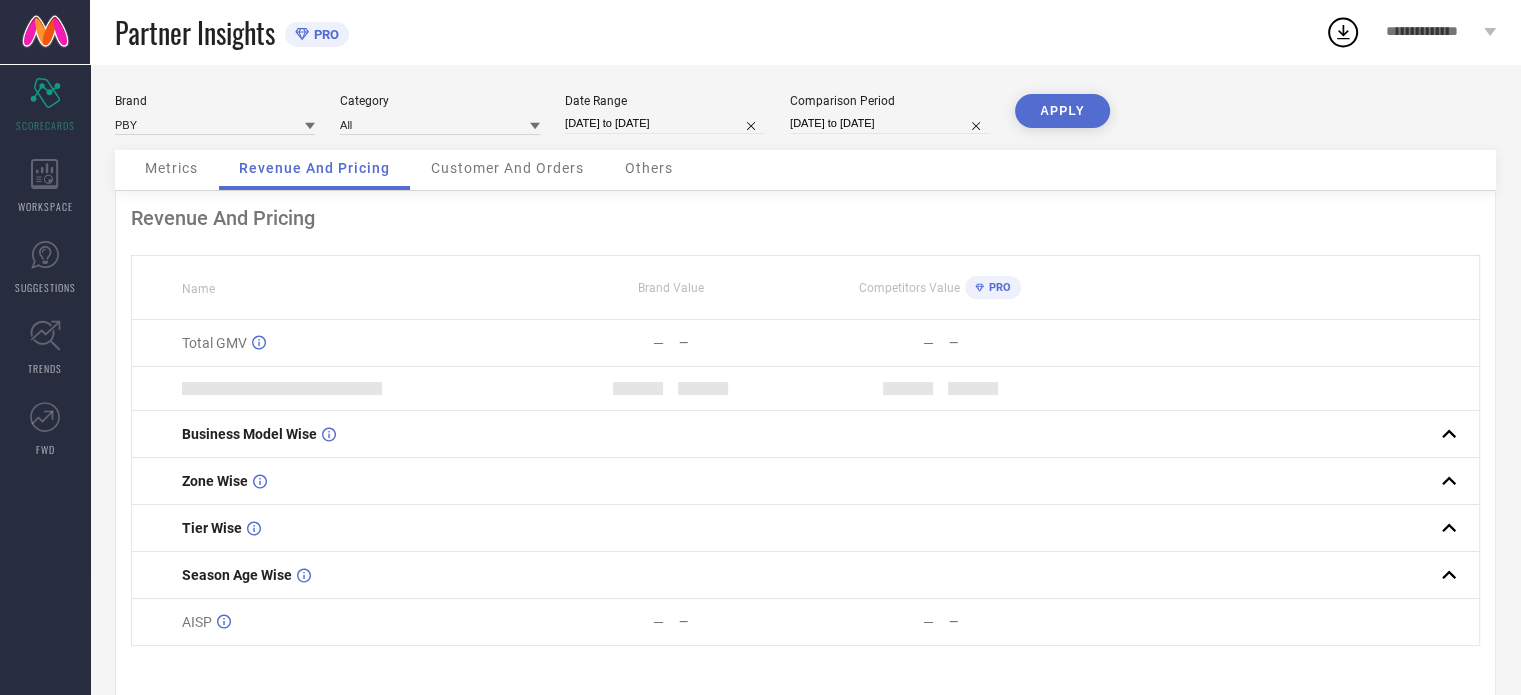 drag, startPoint x: 515, startPoint y: 161, endPoint x: 532, endPoint y: 170, distance: 19.235384 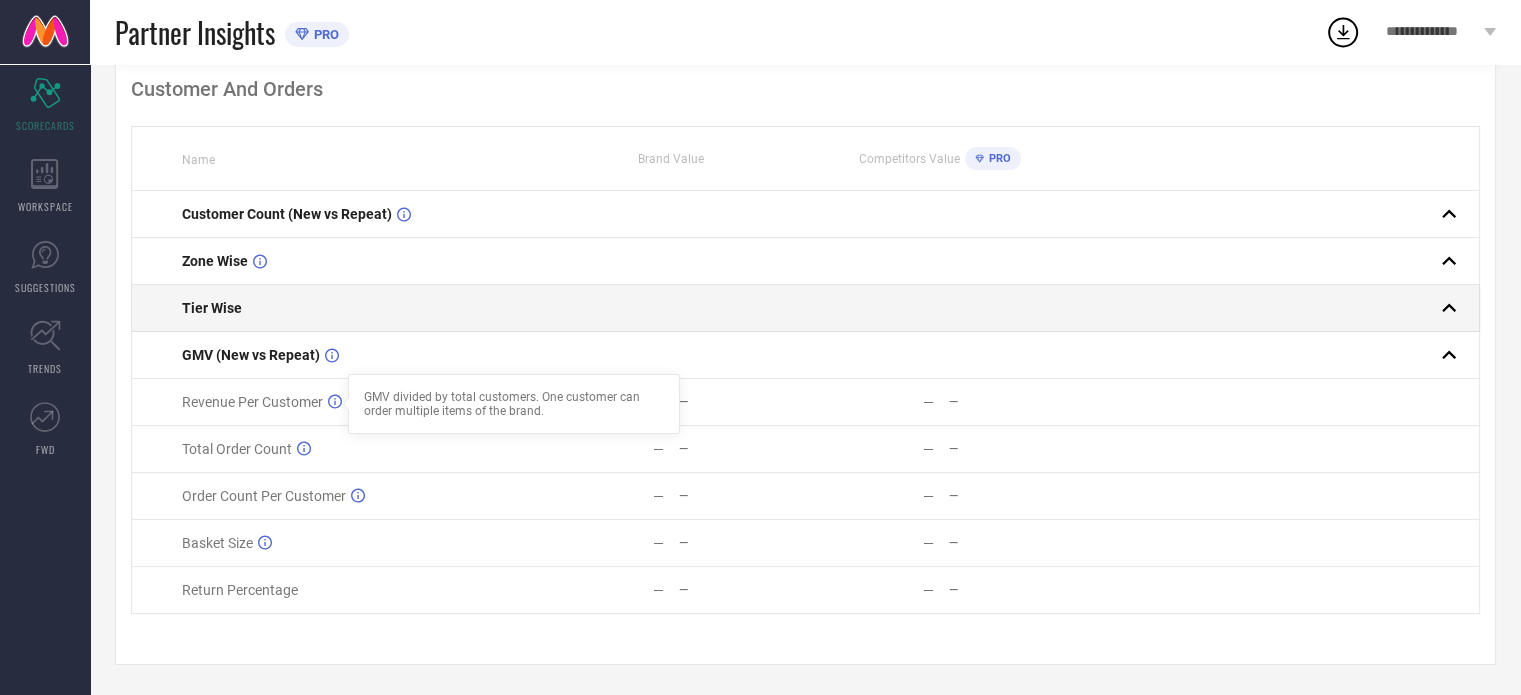 scroll, scrollTop: 135, scrollLeft: 0, axis: vertical 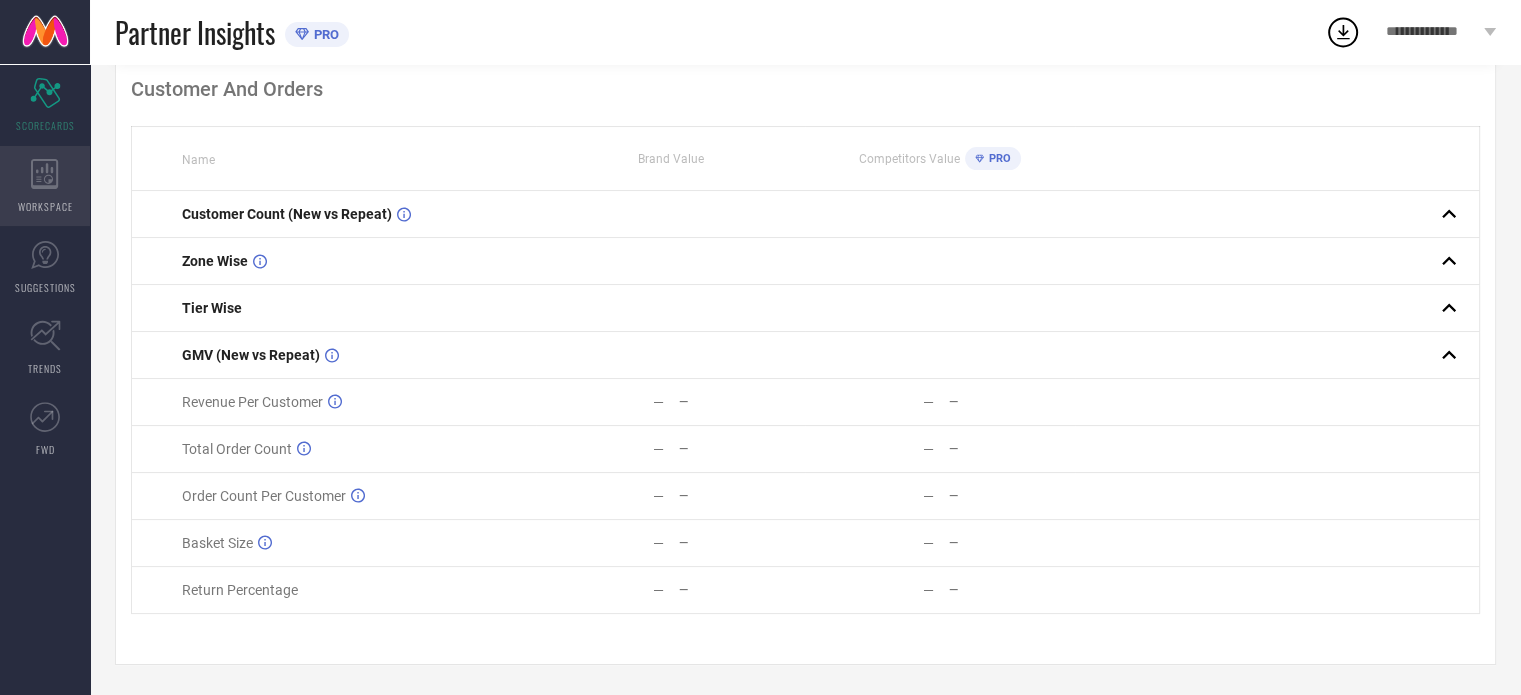 click on "WORKSPACE" at bounding box center [45, 186] 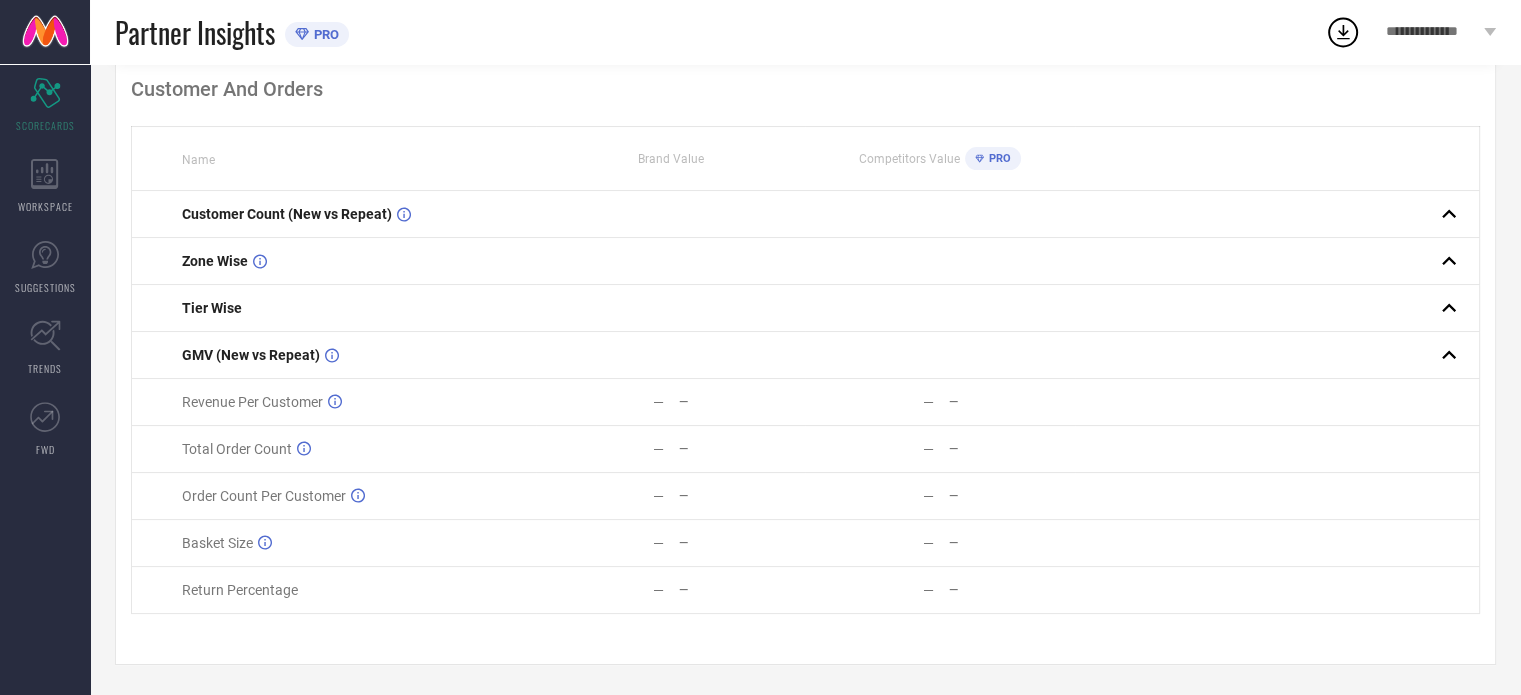 scroll, scrollTop: 0, scrollLeft: 0, axis: both 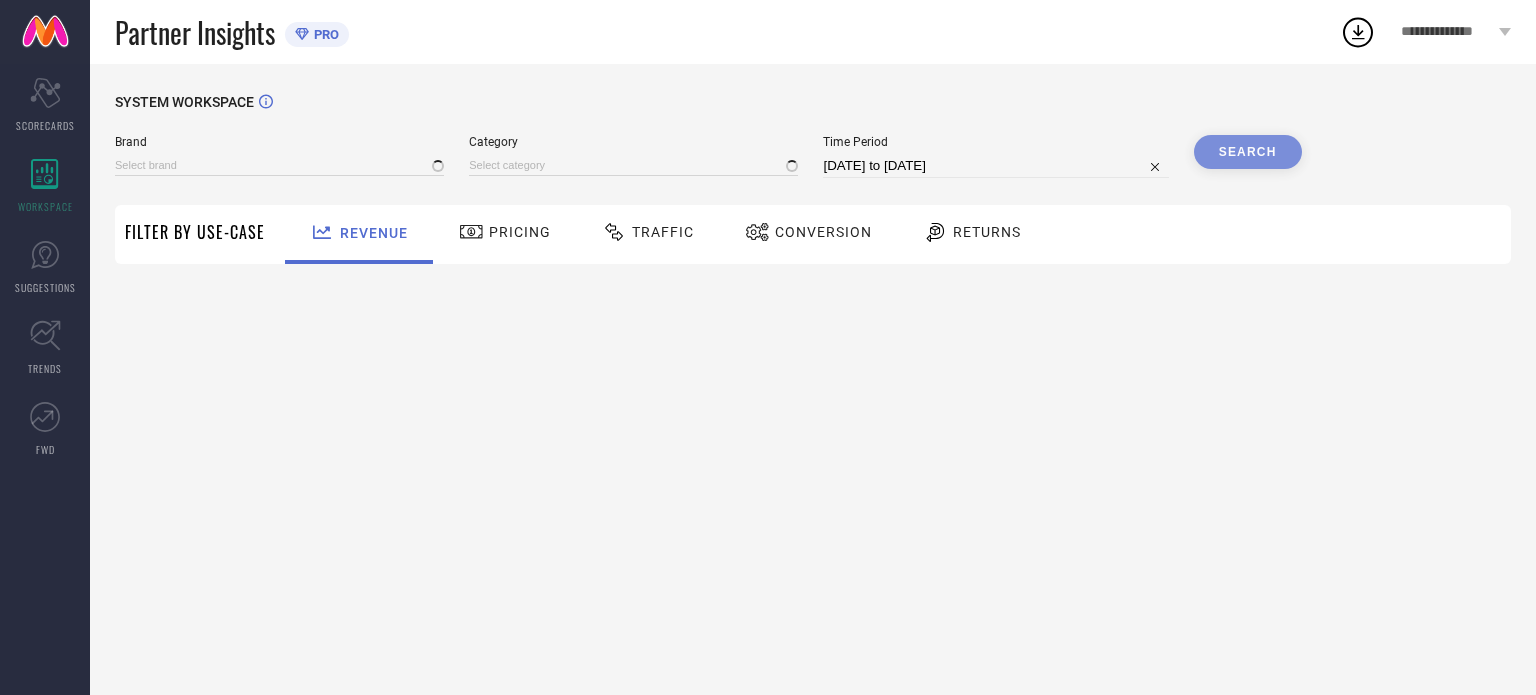 type on "PBY" 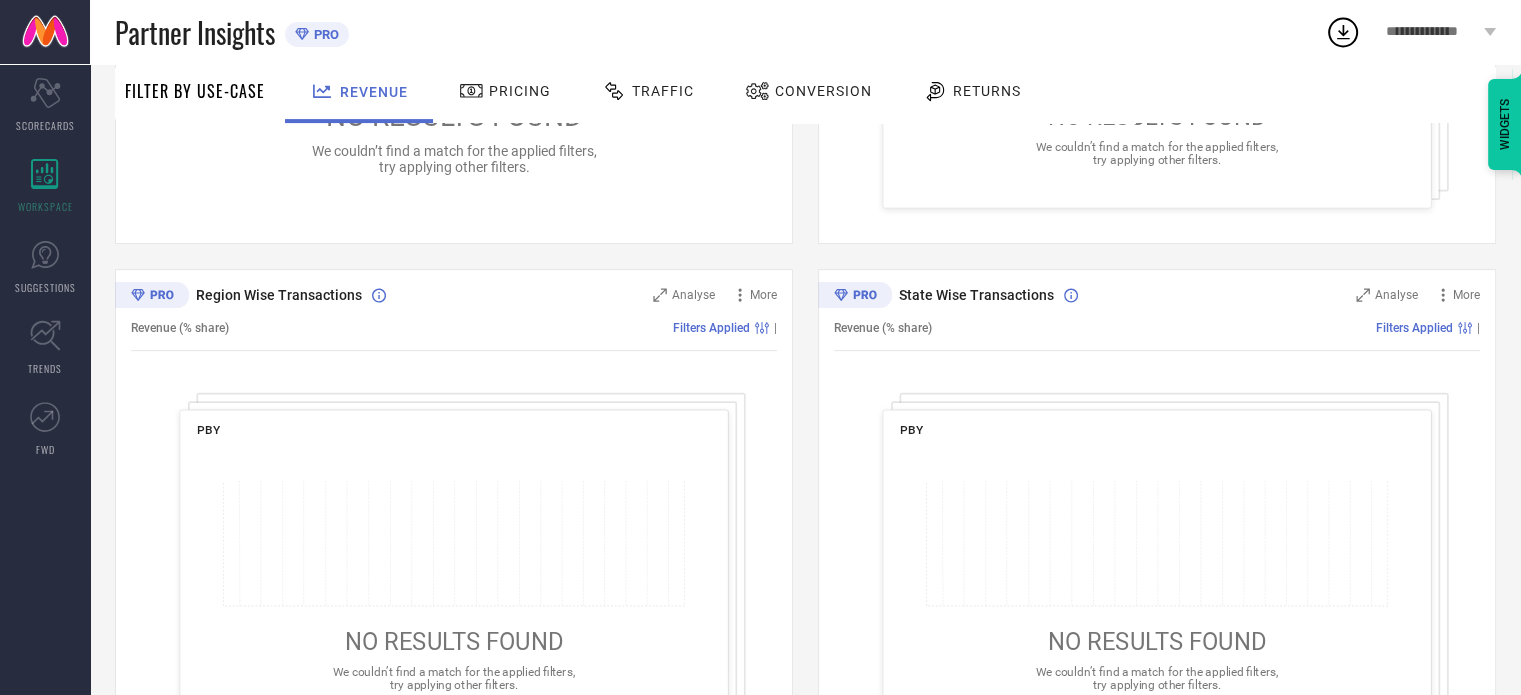 scroll, scrollTop: 300, scrollLeft: 0, axis: vertical 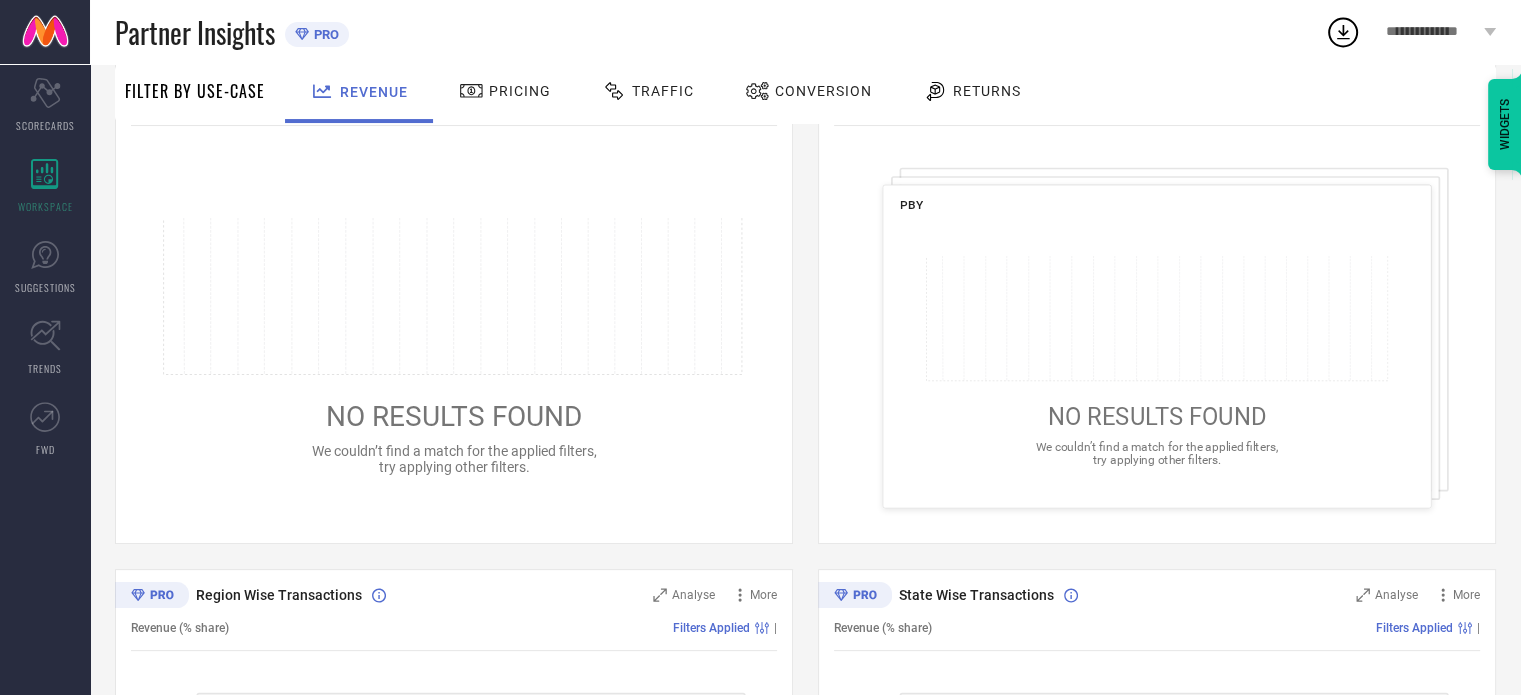click on "Pricing" at bounding box center (505, 91) 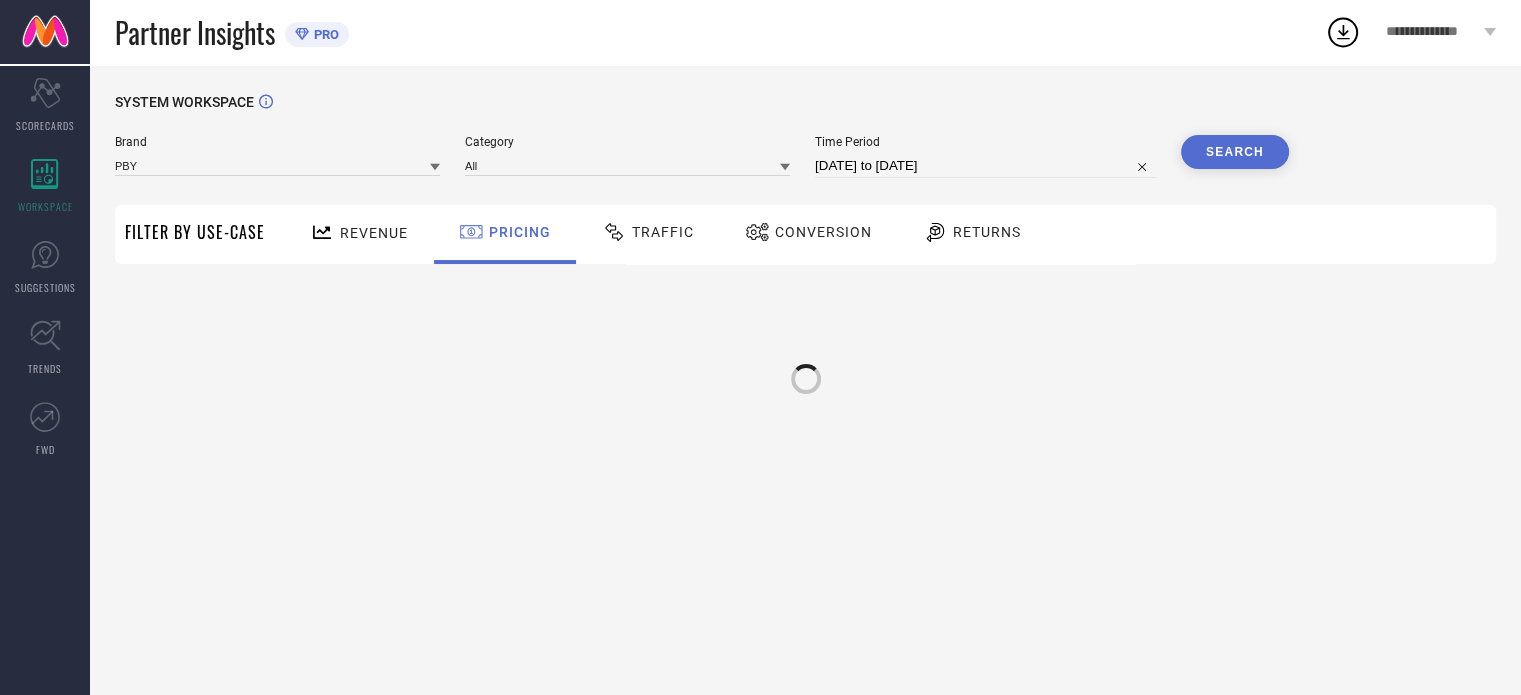 scroll, scrollTop: 0, scrollLeft: 0, axis: both 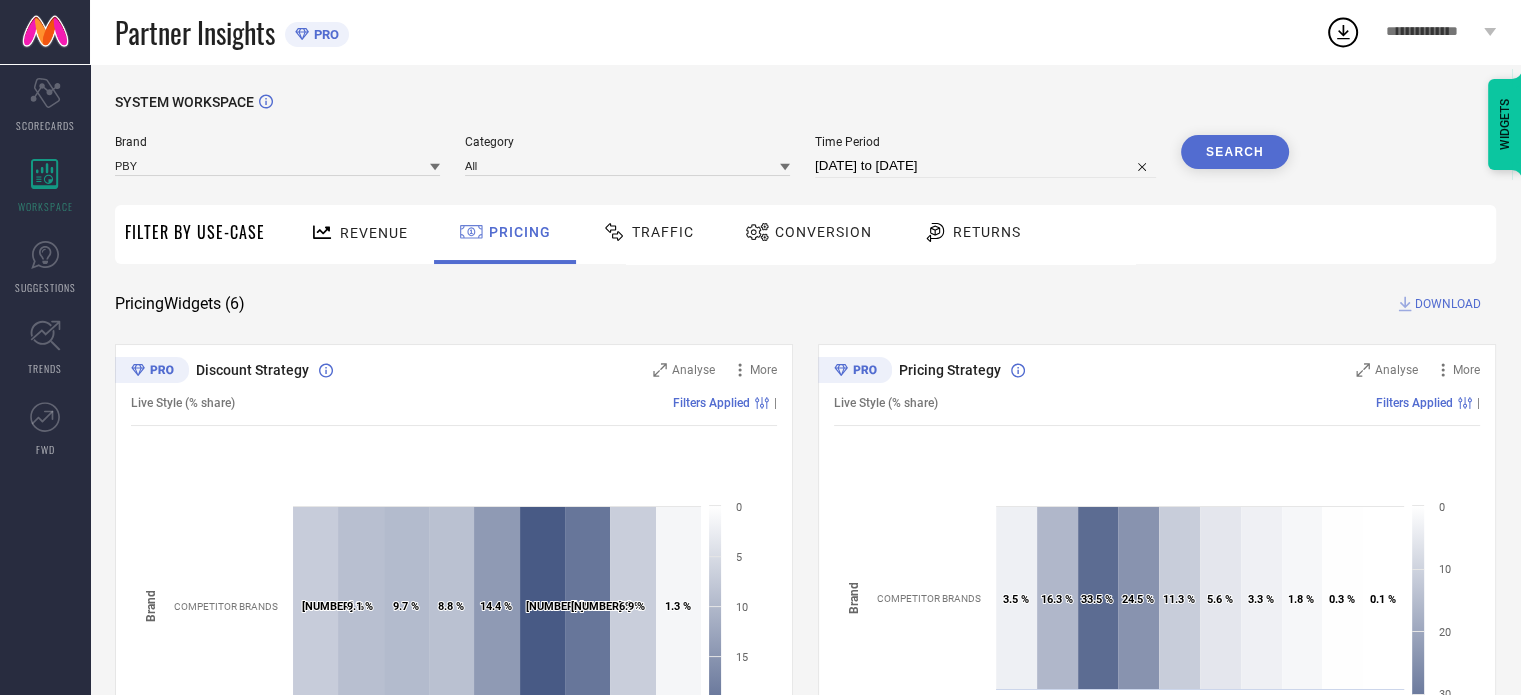 click on "Traffic" at bounding box center (648, 232) 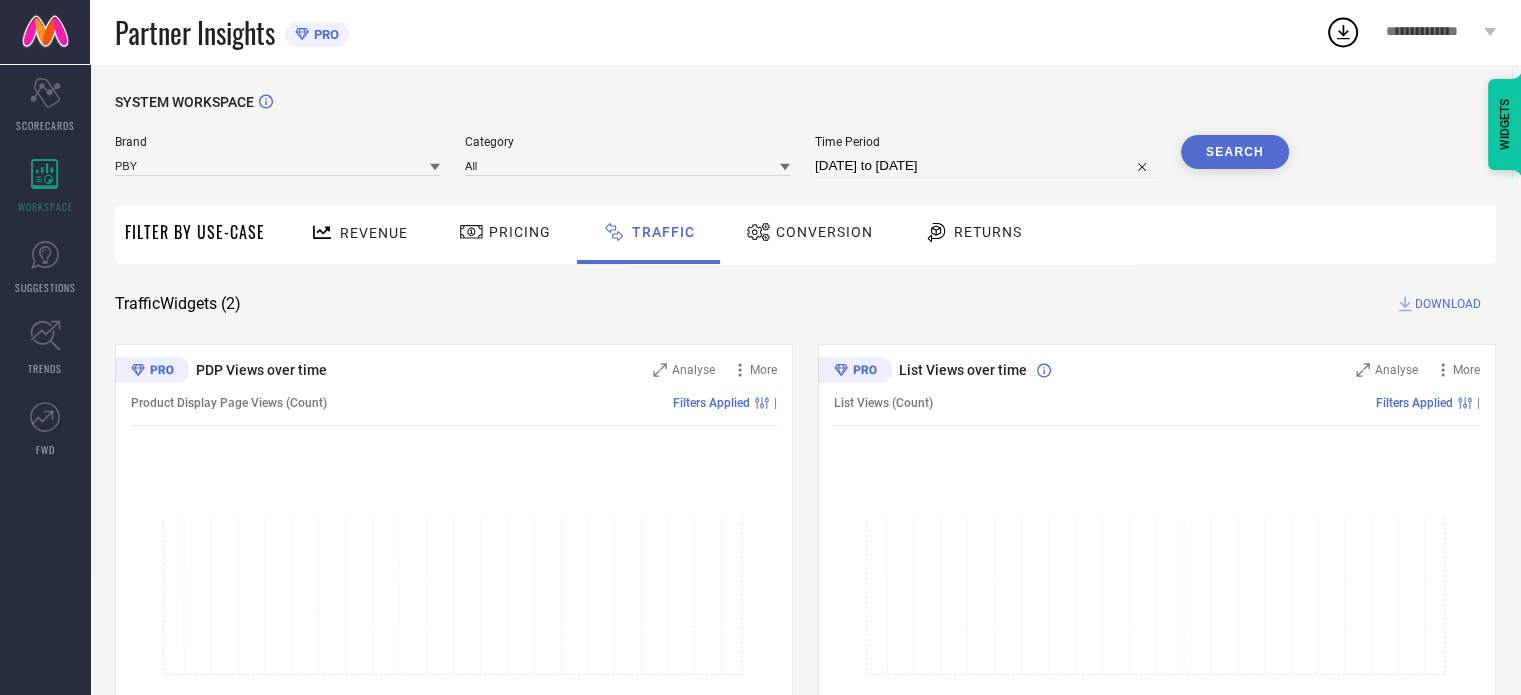 click on "Pricing" at bounding box center [505, 232] 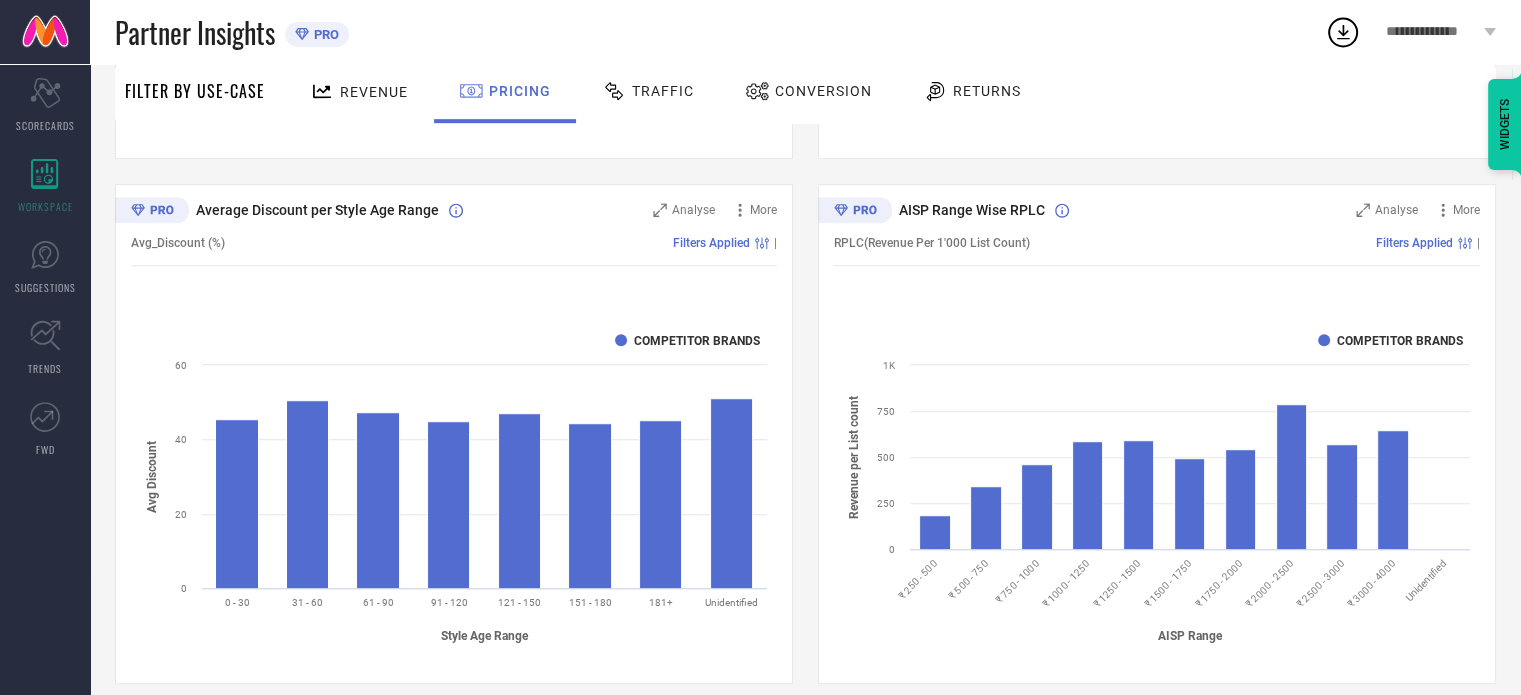scroll, scrollTop: 1229, scrollLeft: 0, axis: vertical 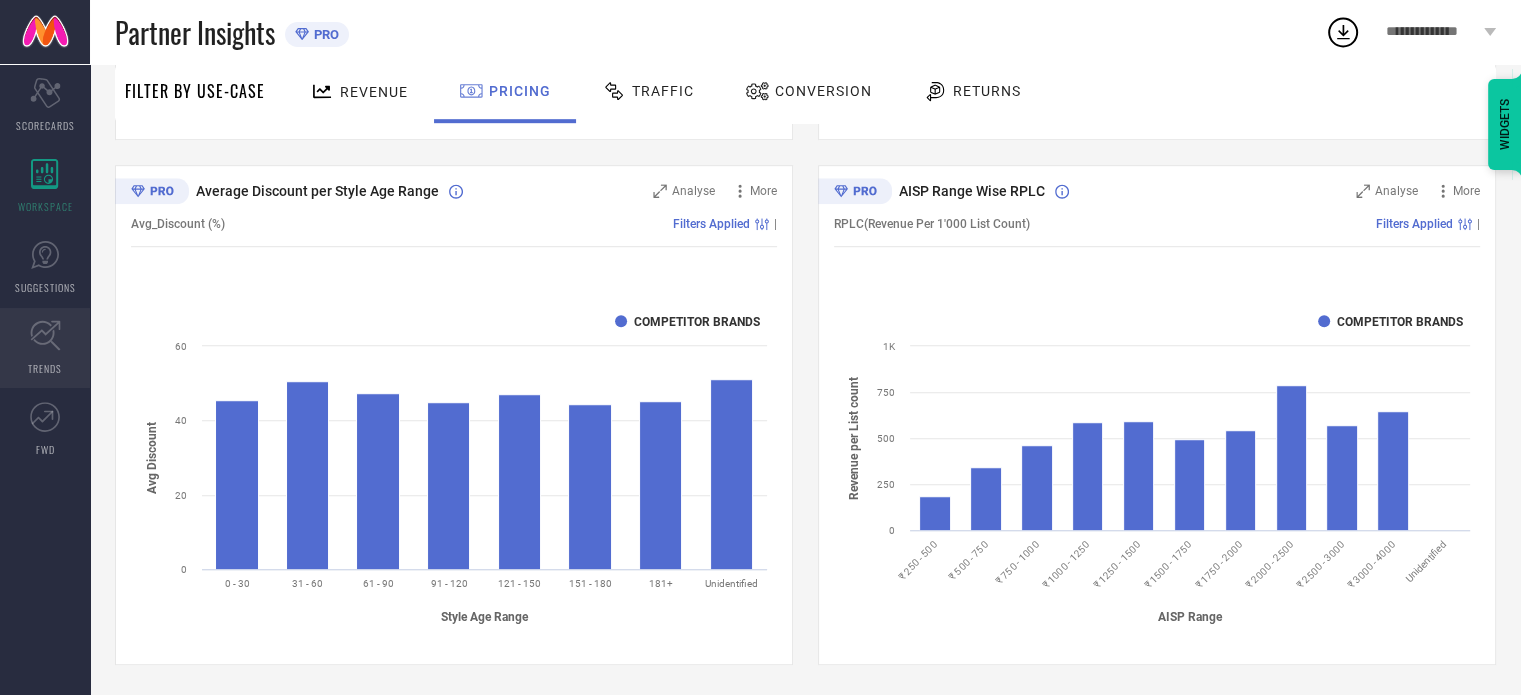 click on "TRENDS" at bounding box center [45, 368] 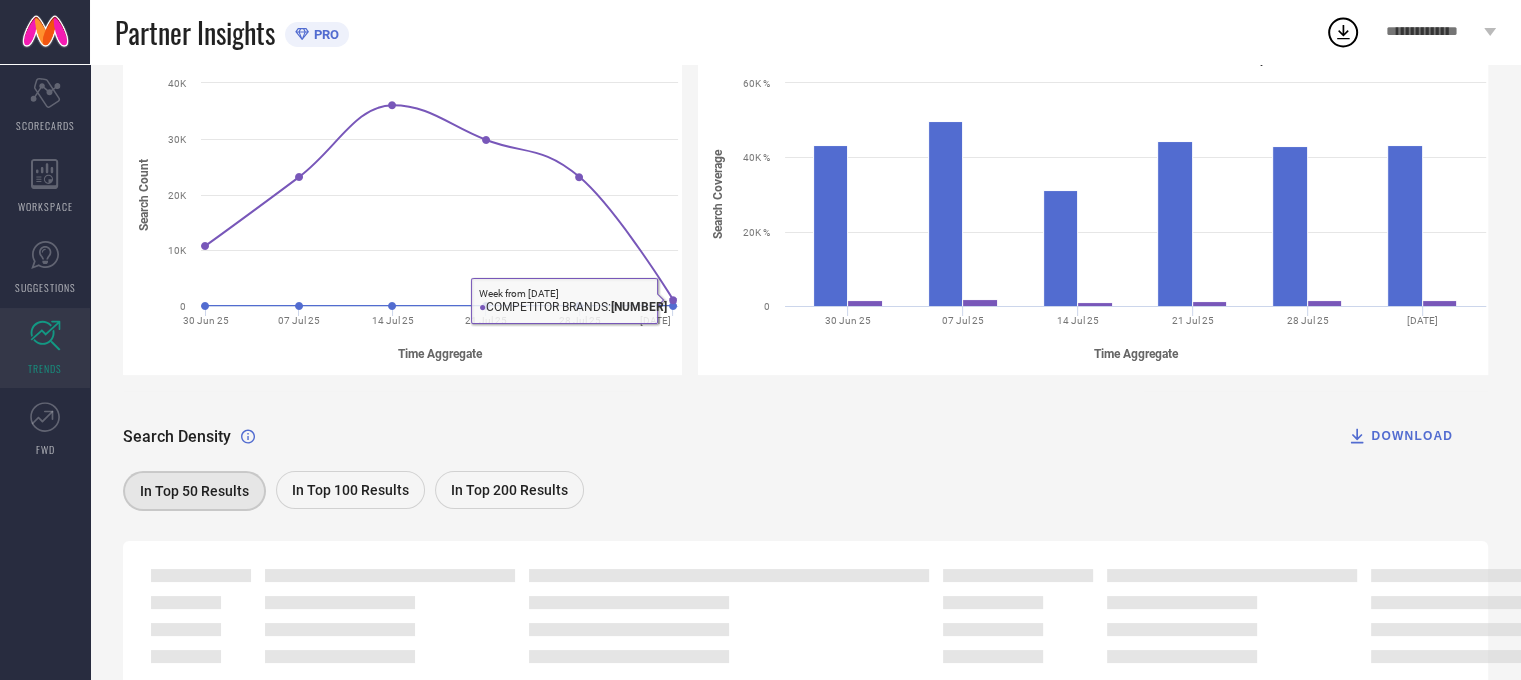 scroll, scrollTop: 0, scrollLeft: 0, axis: both 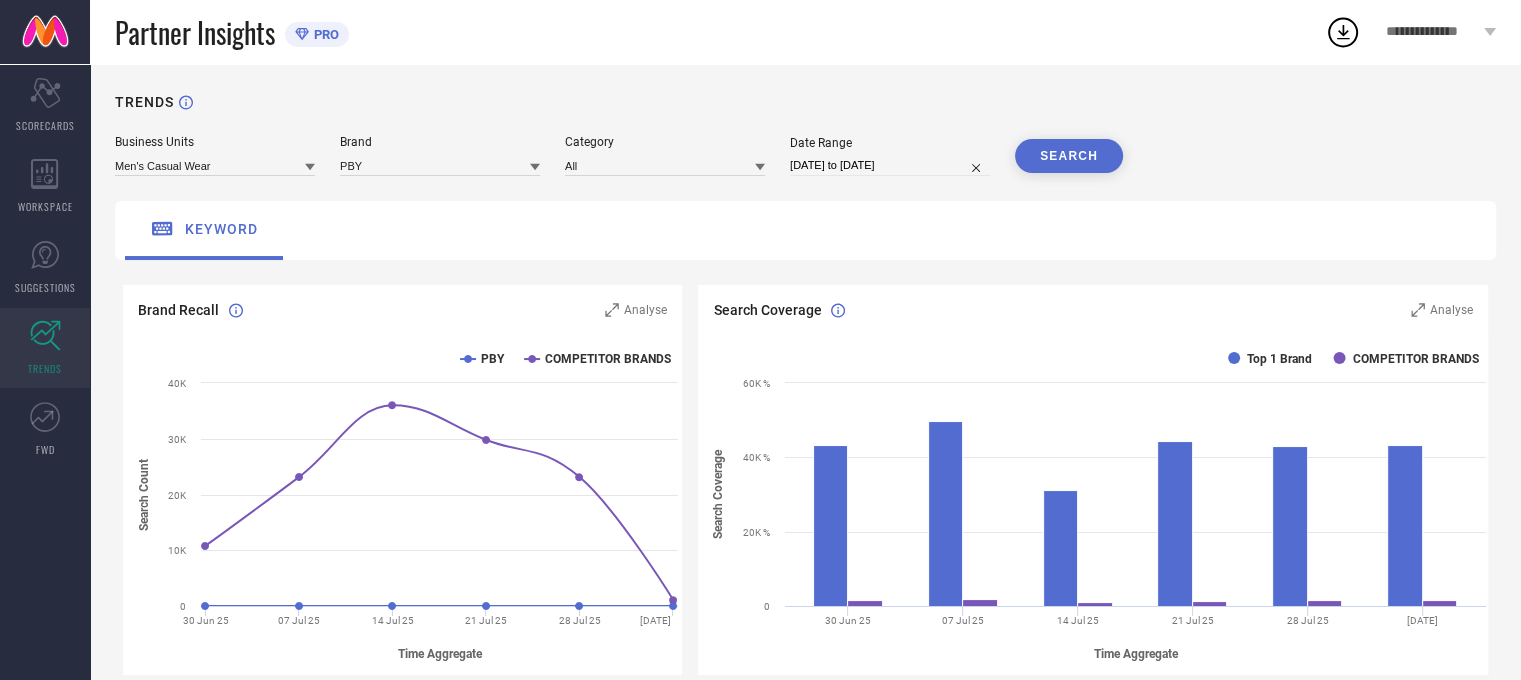 click on "[DATE] to [DATE]" at bounding box center (890, 165) 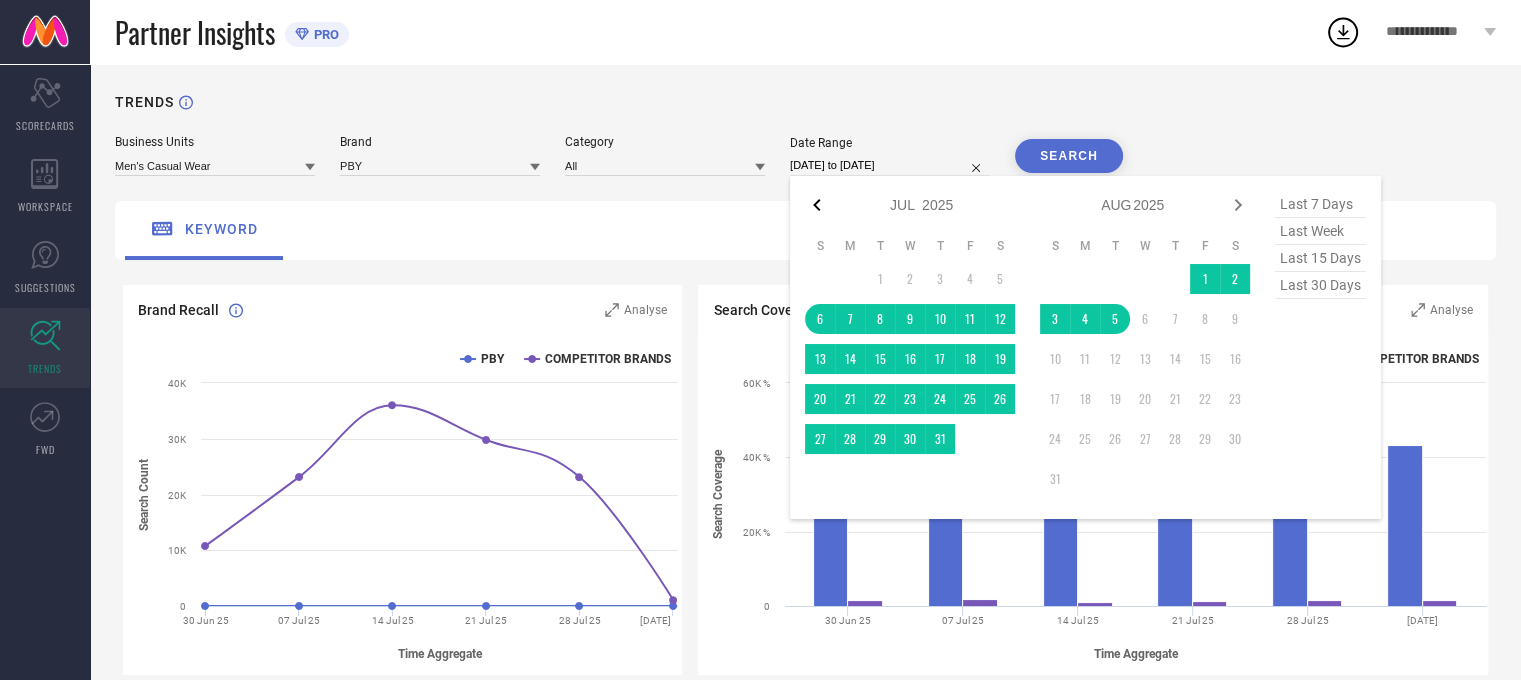 click 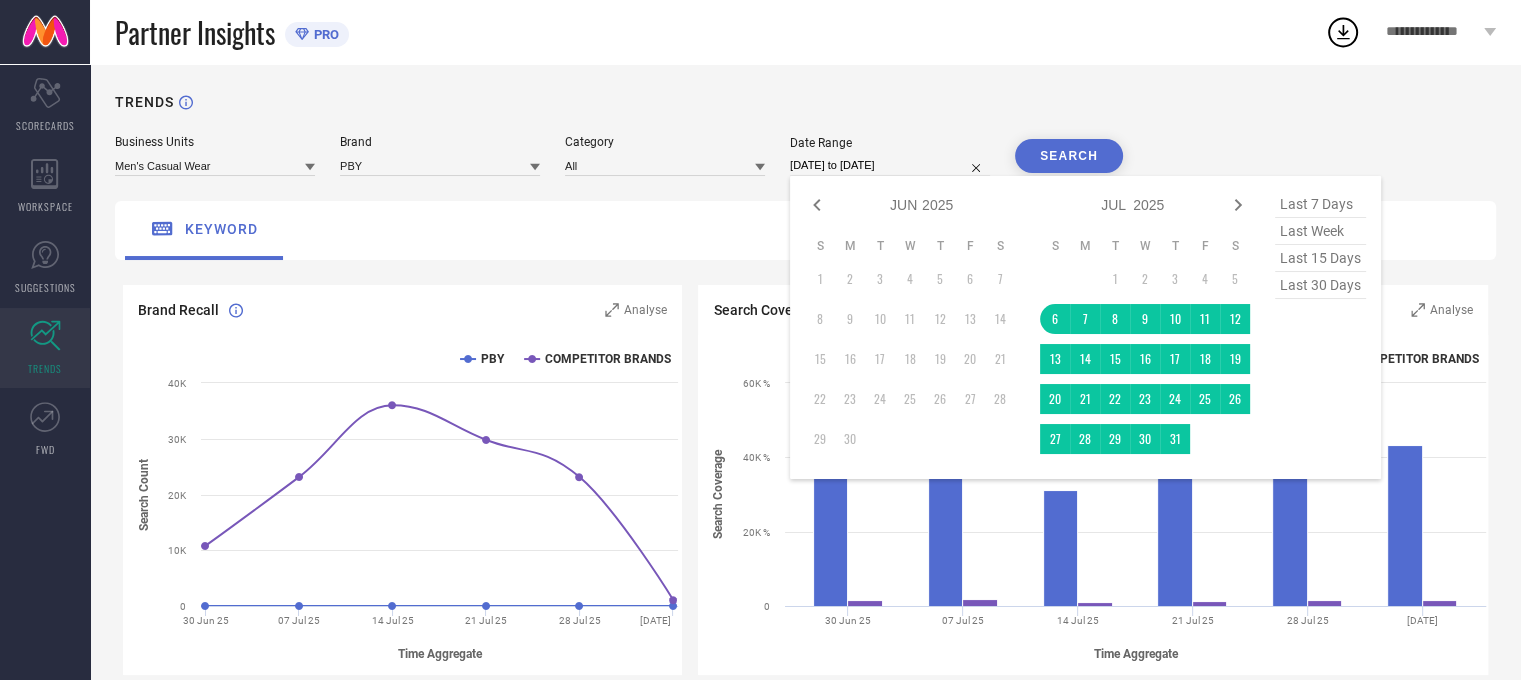 click 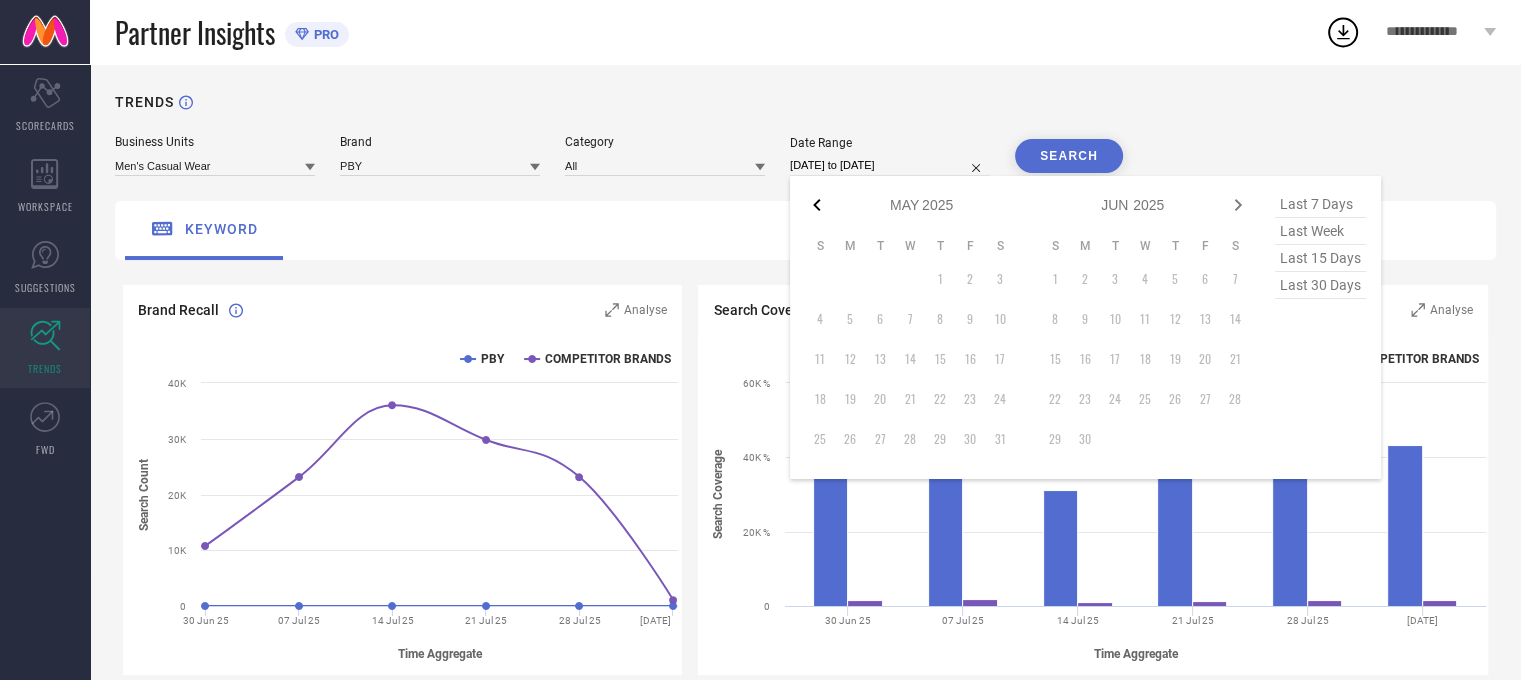 click 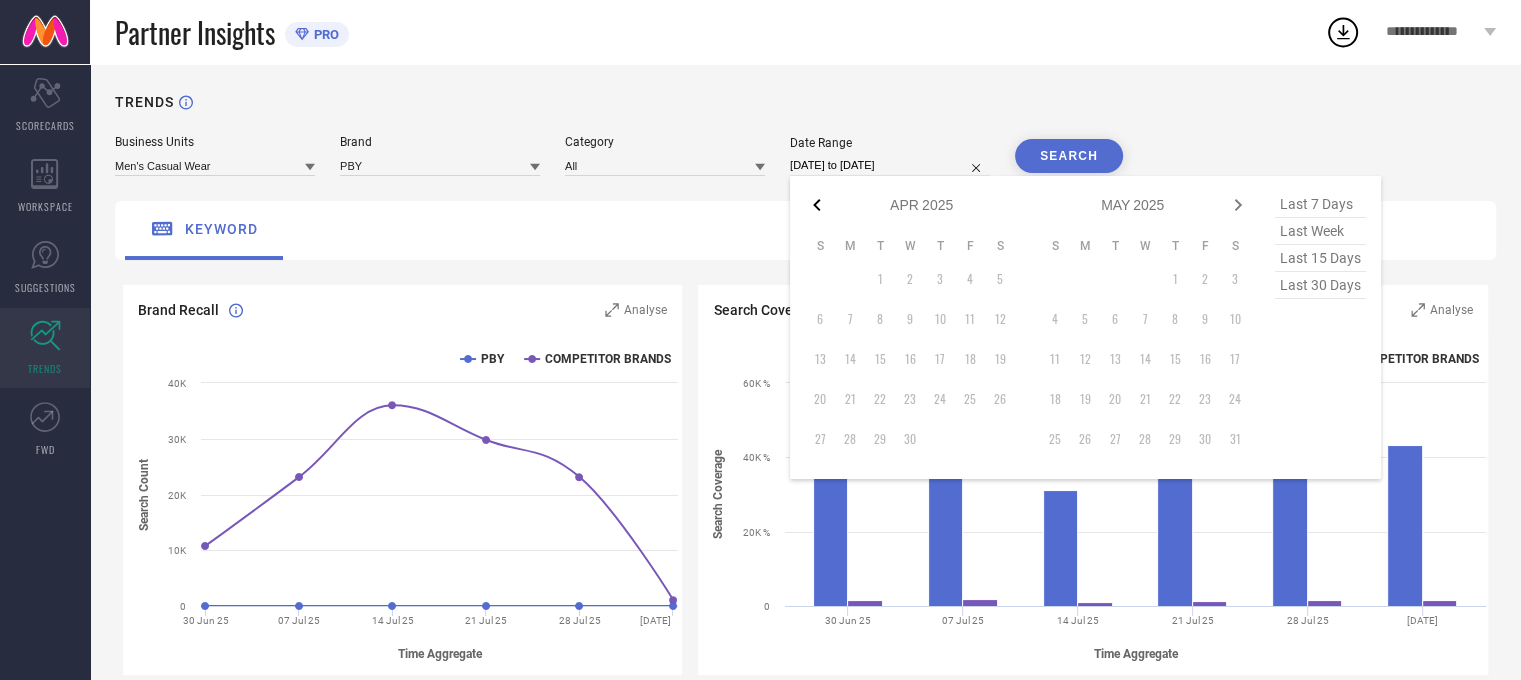 click 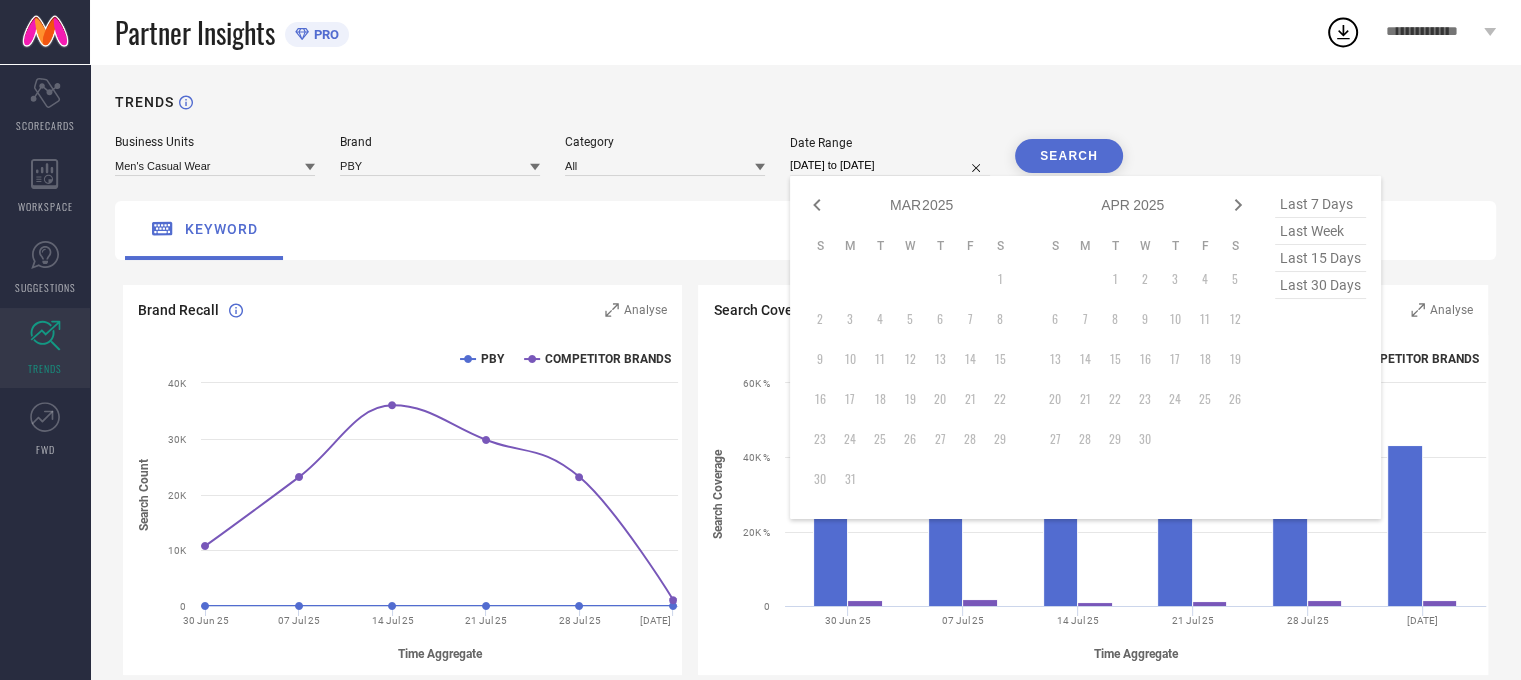 click 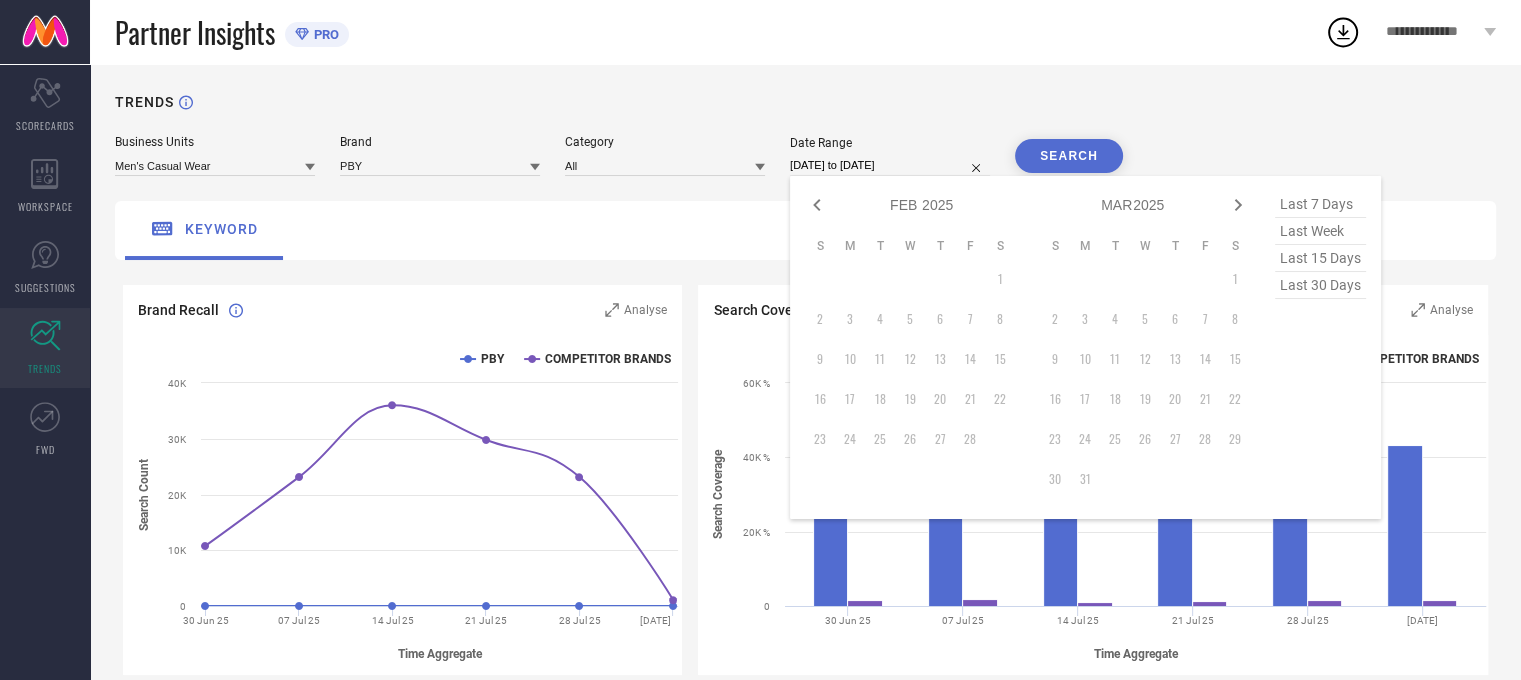 click on "1" at bounding box center (1000, 279) 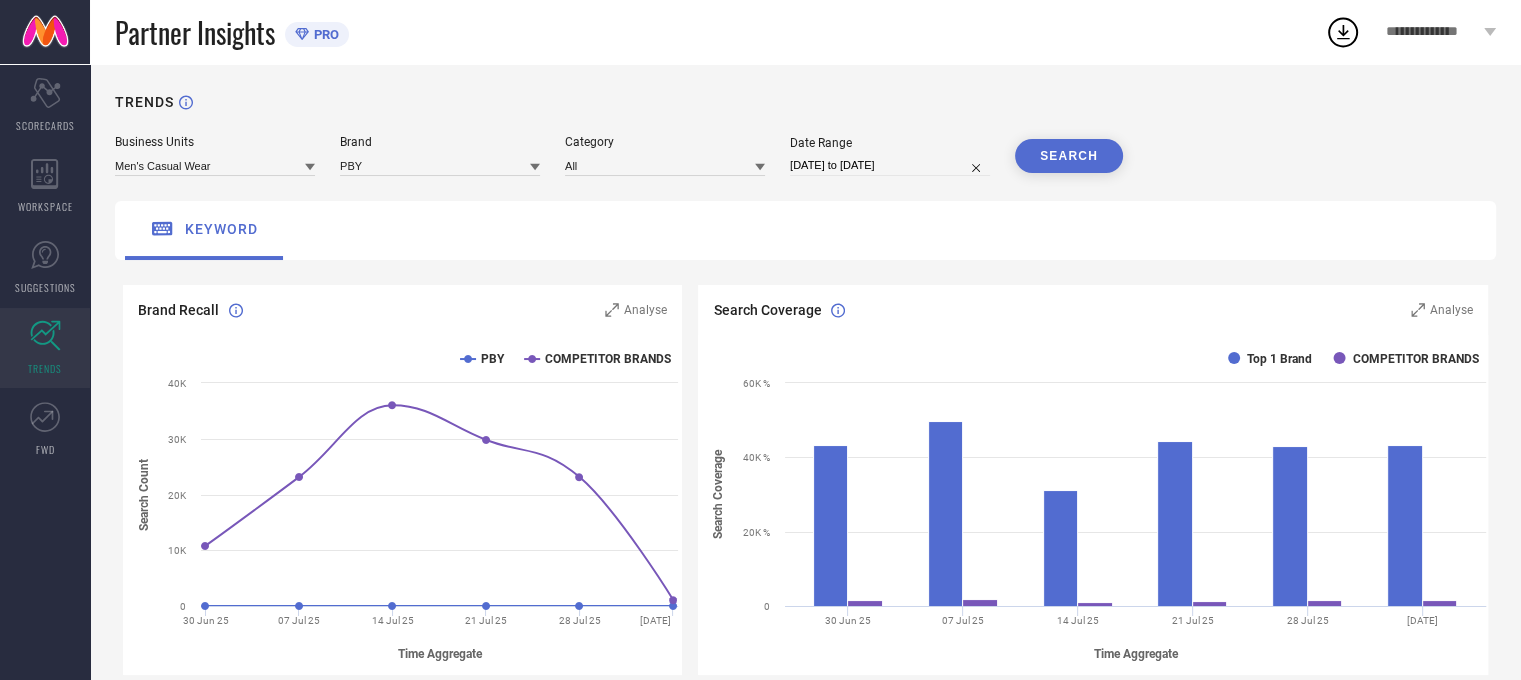 click on "SEARCH" at bounding box center [1069, 156] 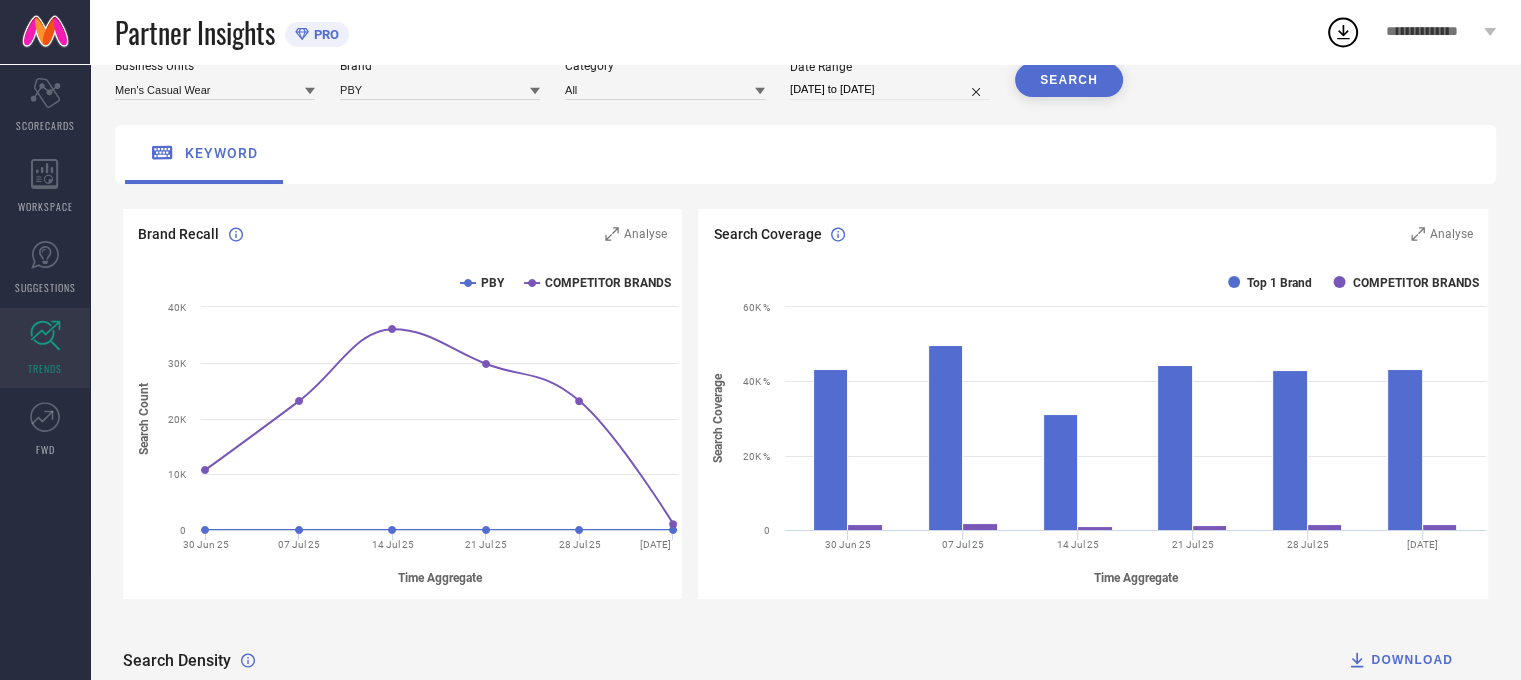 scroll, scrollTop: 0, scrollLeft: 0, axis: both 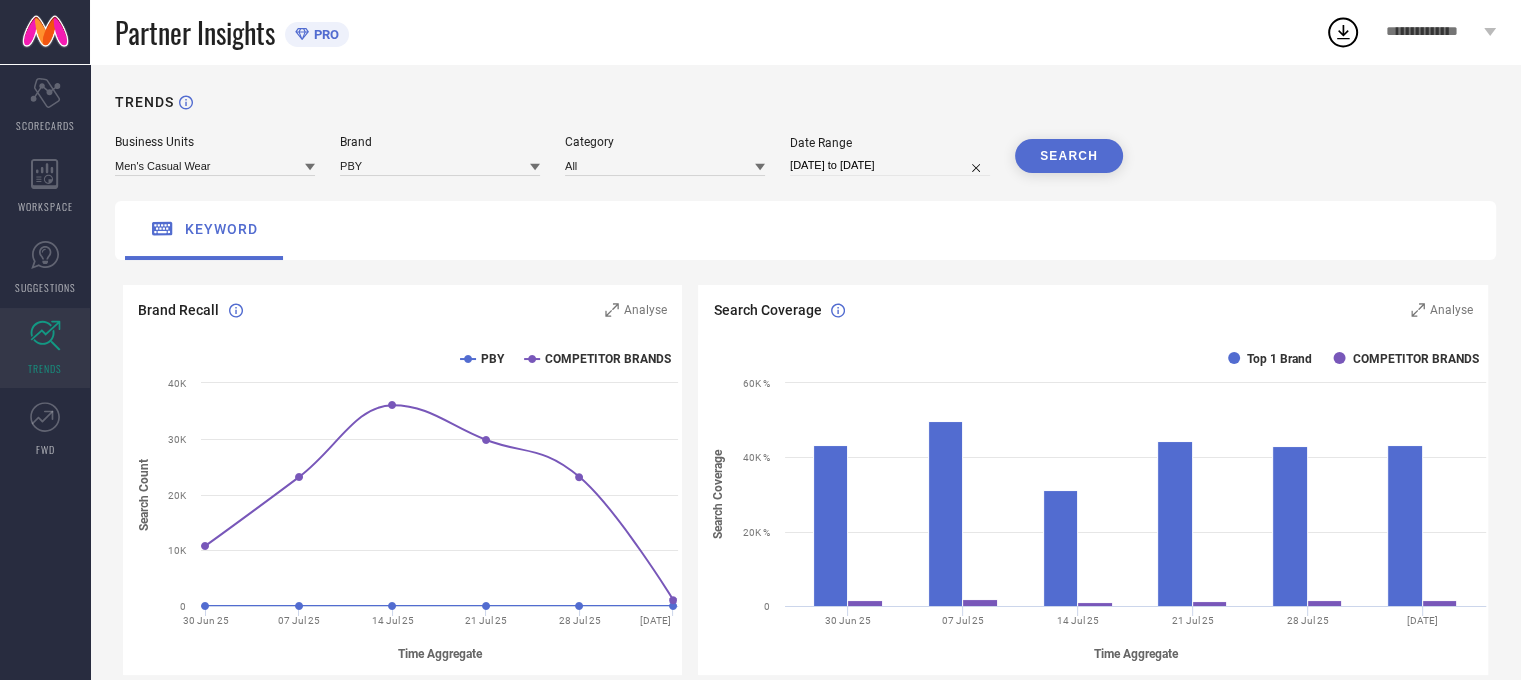 click on "[DATE] to [DATE]" at bounding box center (890, 165) 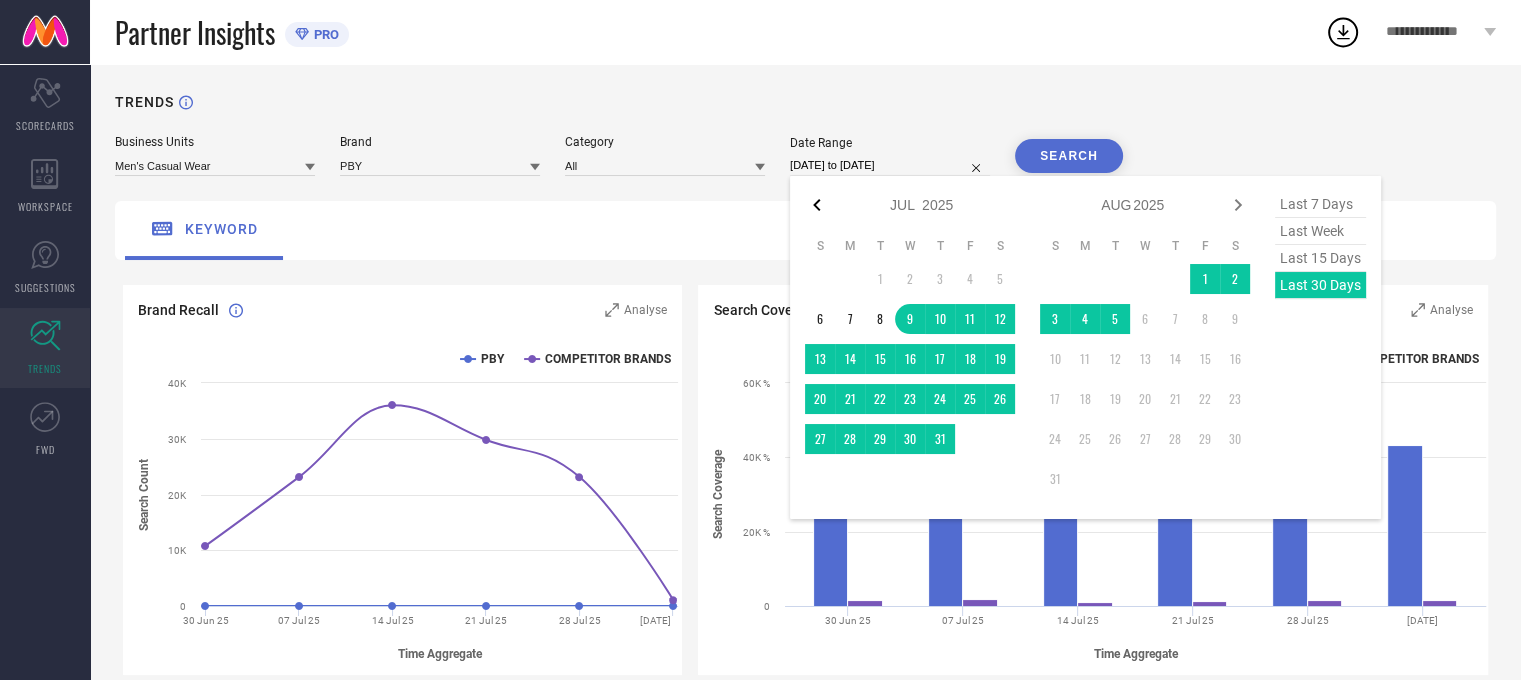 click 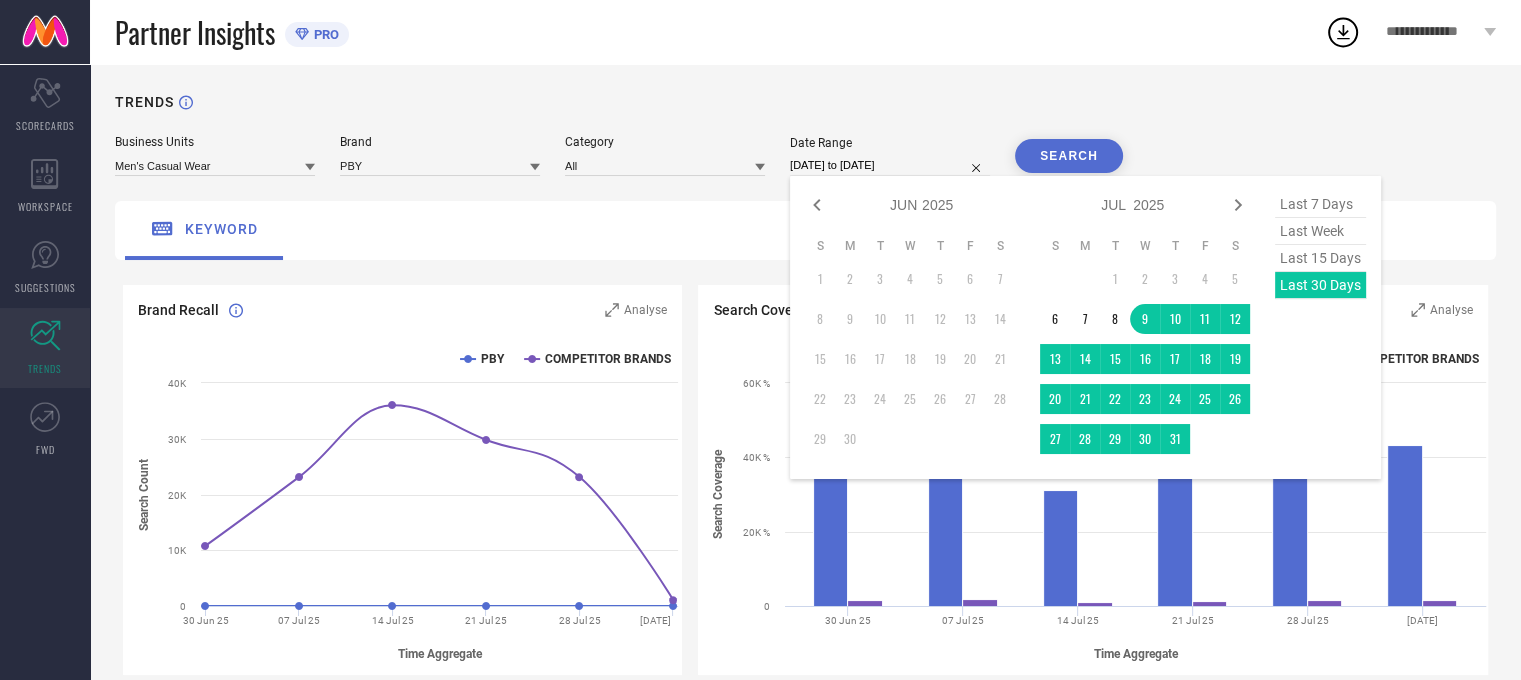 click on "1" at bounding box center (820, 279) 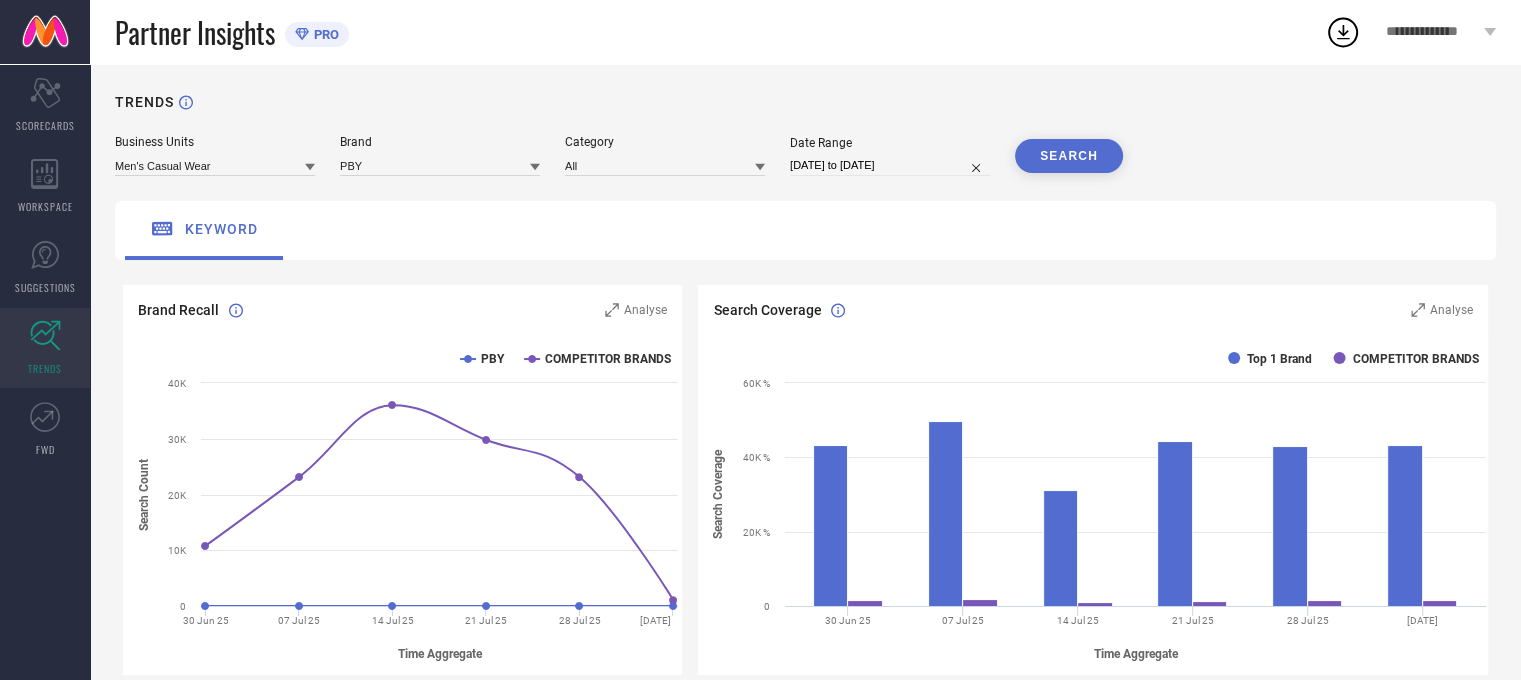 click on "[DATE] to [DATE]" at bounding box center (890, 165) 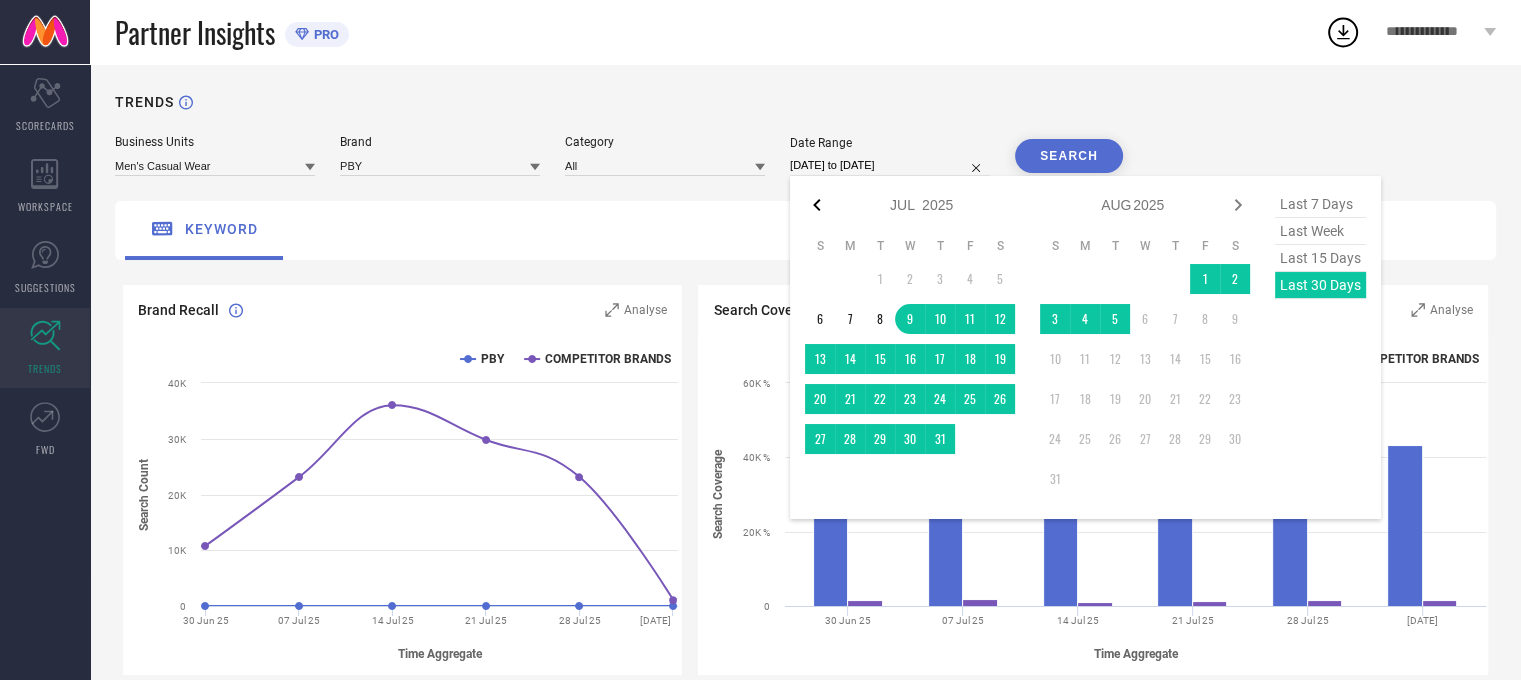 click 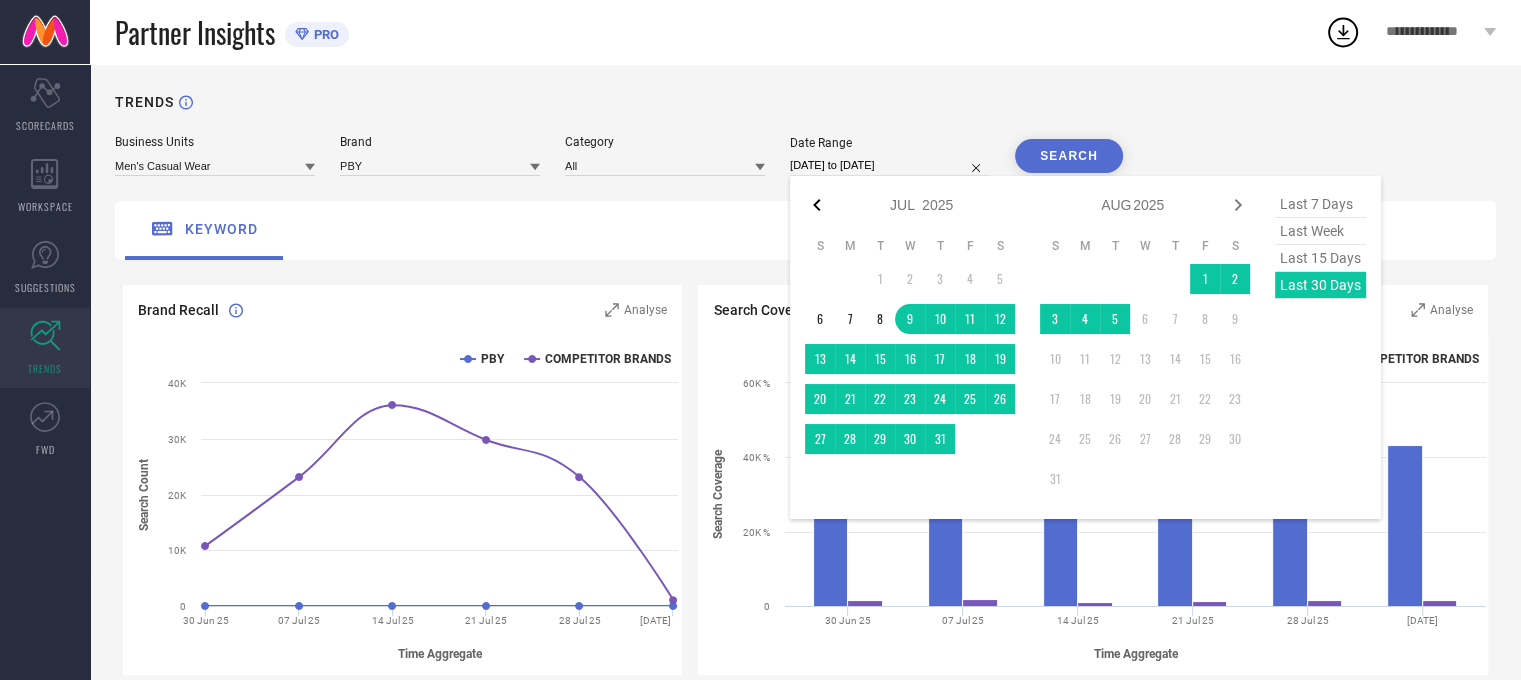 select on "5" 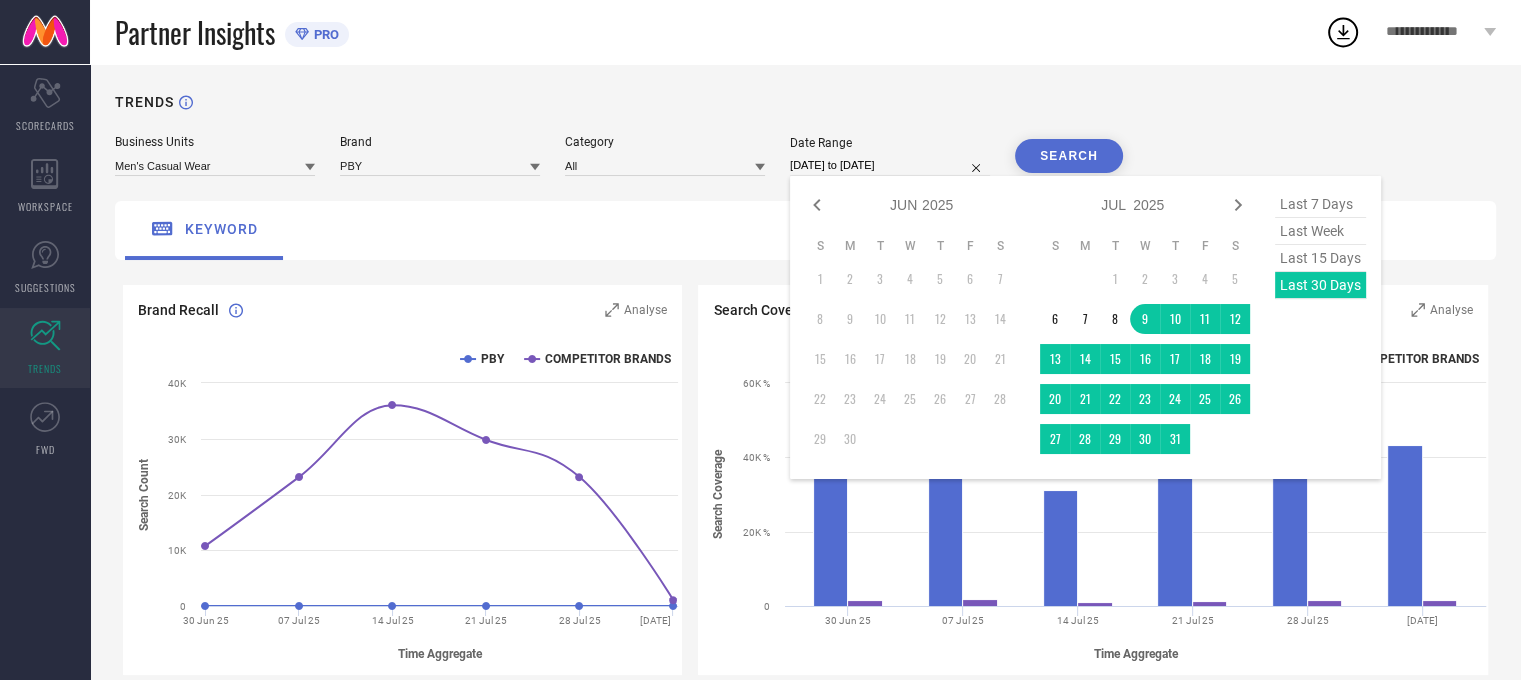 click on "4" at bounding box center [910, 279] 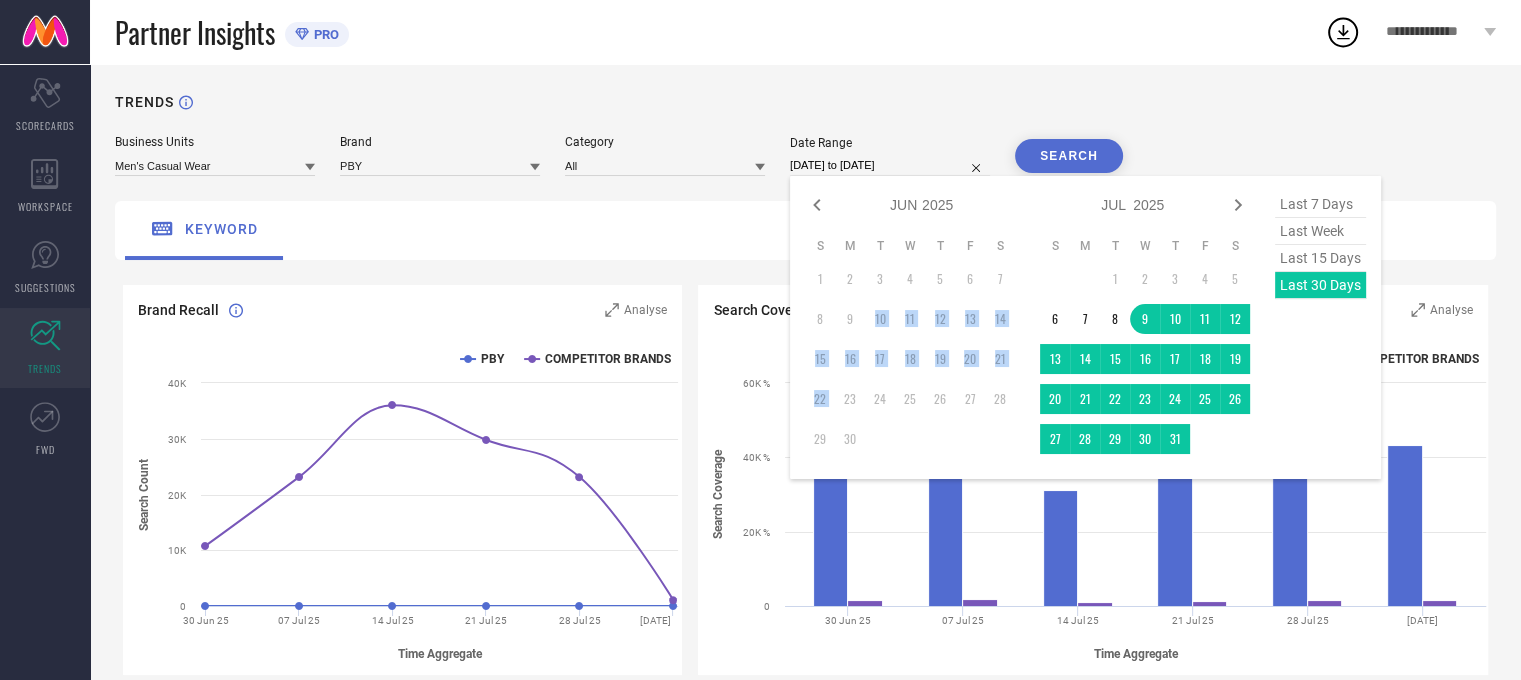 click on "S M T W T F S 1 2 3 4 5 6 7 8 9 10 11 12 13 14 15 16 17 18 19 20 21 22 23 24 25 26 27 28 29 30" at bounding box center (910, 346) 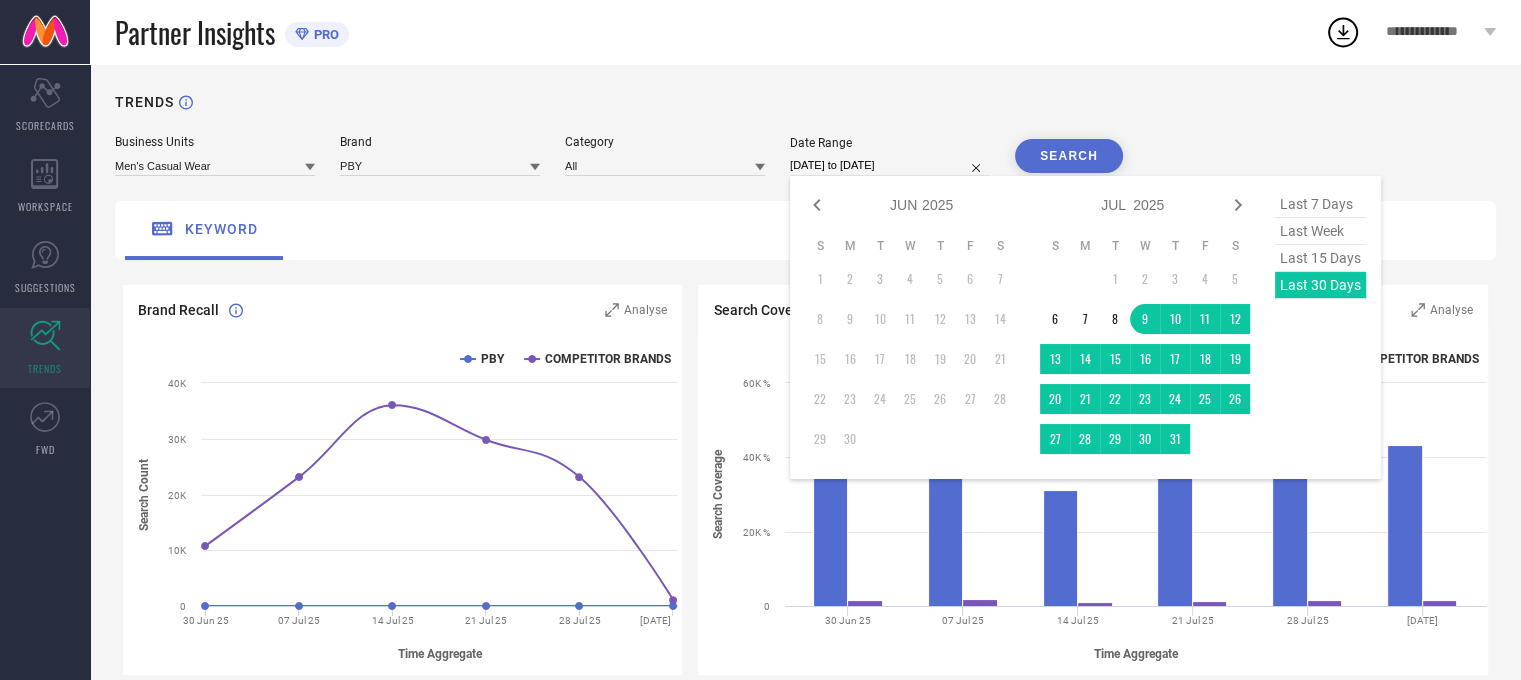 click on "26" at bounding box center [940, 399] 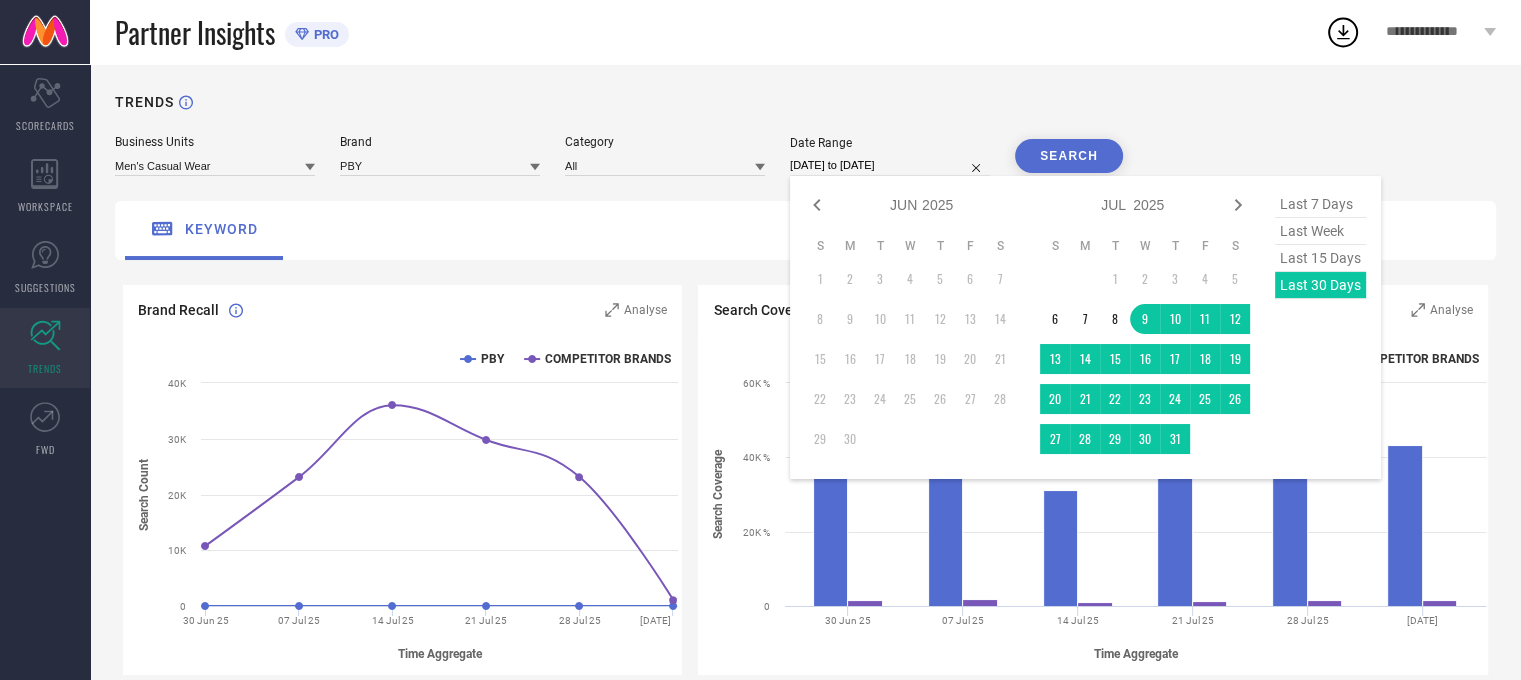 click on "TRENDS Business Units Men's Casual Wear Brand PBY Category All Date Range [DATE] to [DATE] Jan Feb Mar Apr May Jun Jul Aug Sep Oct Nov Dec 2015 2016 2017 2018 2019 2020 2021 2022 2023 2024 2025 2026 2027 2028 2029 2030 2031 2032 2033 2034 S M T W T F S 1 2 3 4 5 6 7 8 9 10 11 12 13 14 15 16 17 18 19 20 21 22 23 24 25 26 27 28 29 30 Jan Feb Mar Apr May Jun Jul Aug Sep Oct Nov Dec 2015 2016 2017 2018 2019 2020 2021 2022 2023 2024 2025 2026 2027 2028 2029 2030 2031 2032 2033 2034 S M T W T F S 1 2 3 4 5 6 7 8 9 10 11 12 13 14 15 16 17 18 19 20 21 22 23 24 25 26 27 28 29 30 31 last 7 days last week last 15 days last 30 days SEARCH keyword Brand Recall Analyse Created with Highcharts 9.3.3 Time Aggregate Search Count PBY COMPETITOR BRANDS [DATE] [DATE] [DATE] [DATE] [DATE] [DATE] 0 10K 20K 30K 40K Week from [DATE] ● COMPETITOR BRANDS: [NUMBER] Search Coverage Analyse Created with Highcharts 9.3.3 Time Aggregate Search Coverage Top 1 Brand COMPETITOR BRANDS [DATE]" at bounding box center [805, 568] 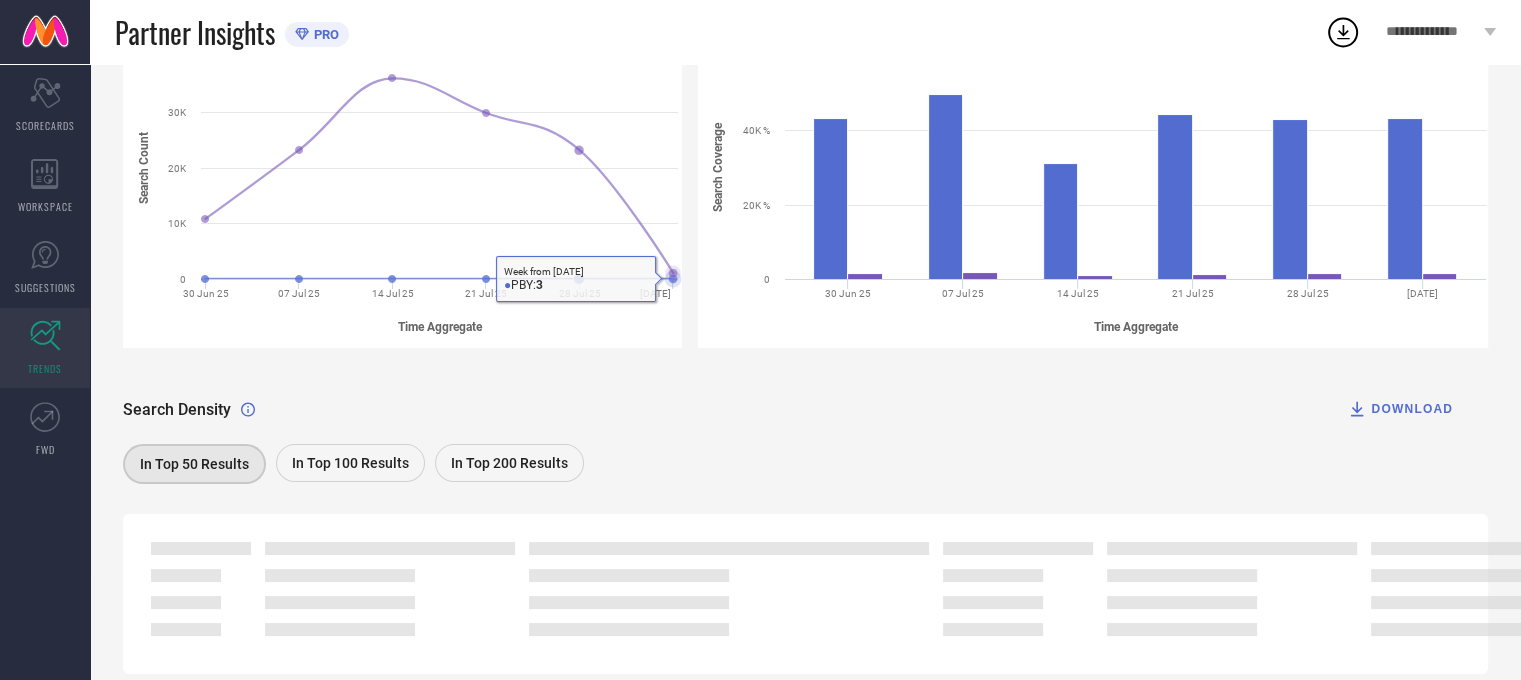 scroll, scrollTop: 392, scrollLeft: 0, axis: vertical 